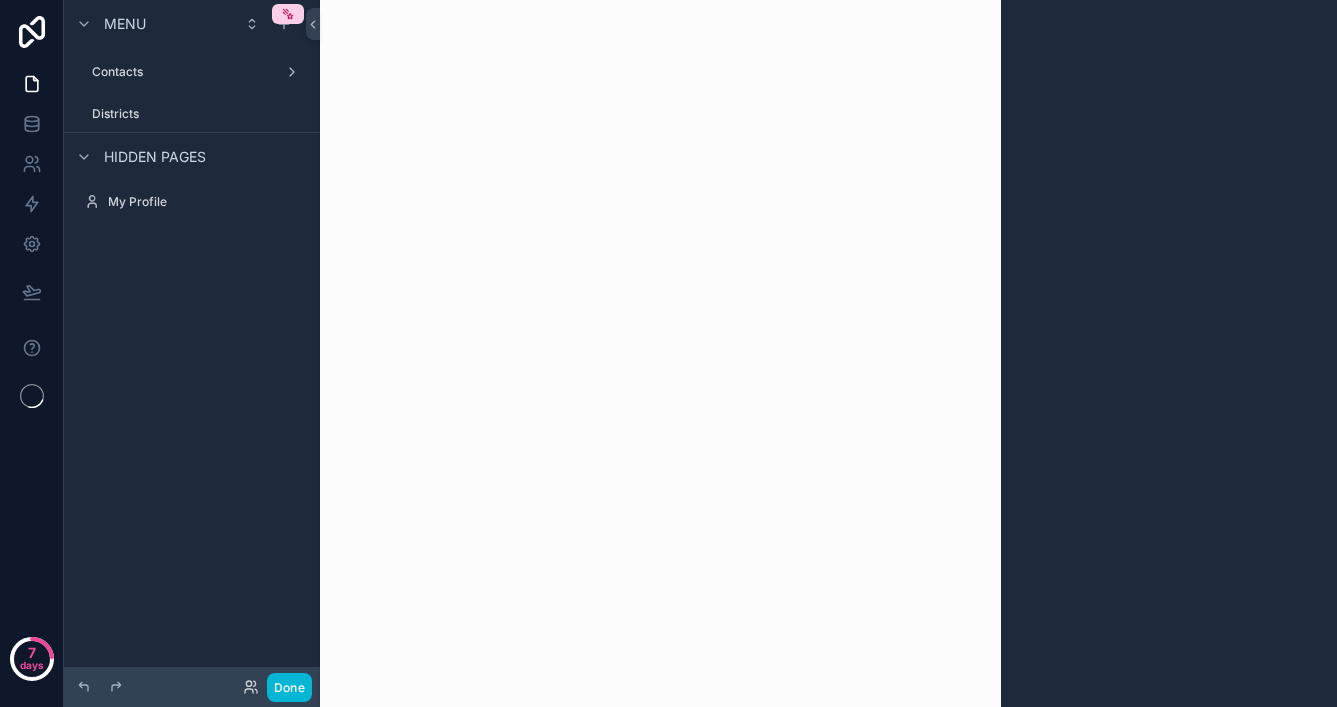 scroll, scrollTop: 0, scrollLeft: 0, axis: both 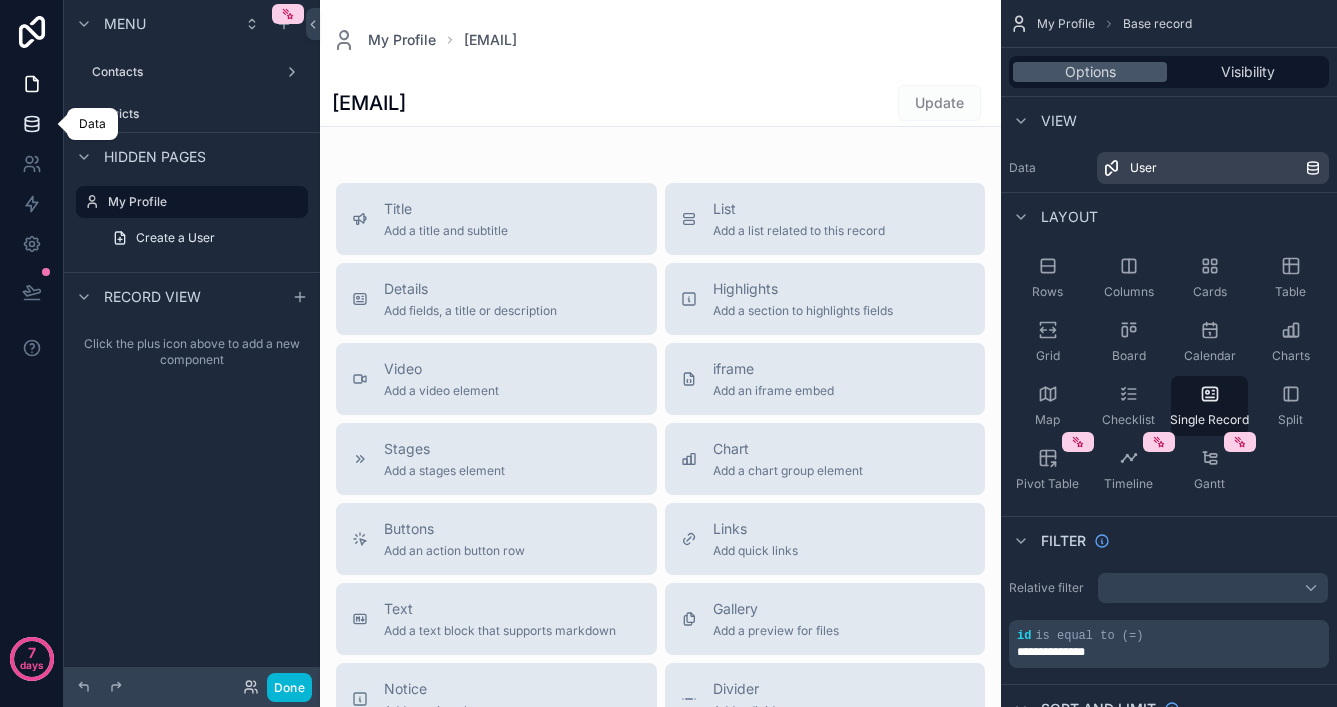 click 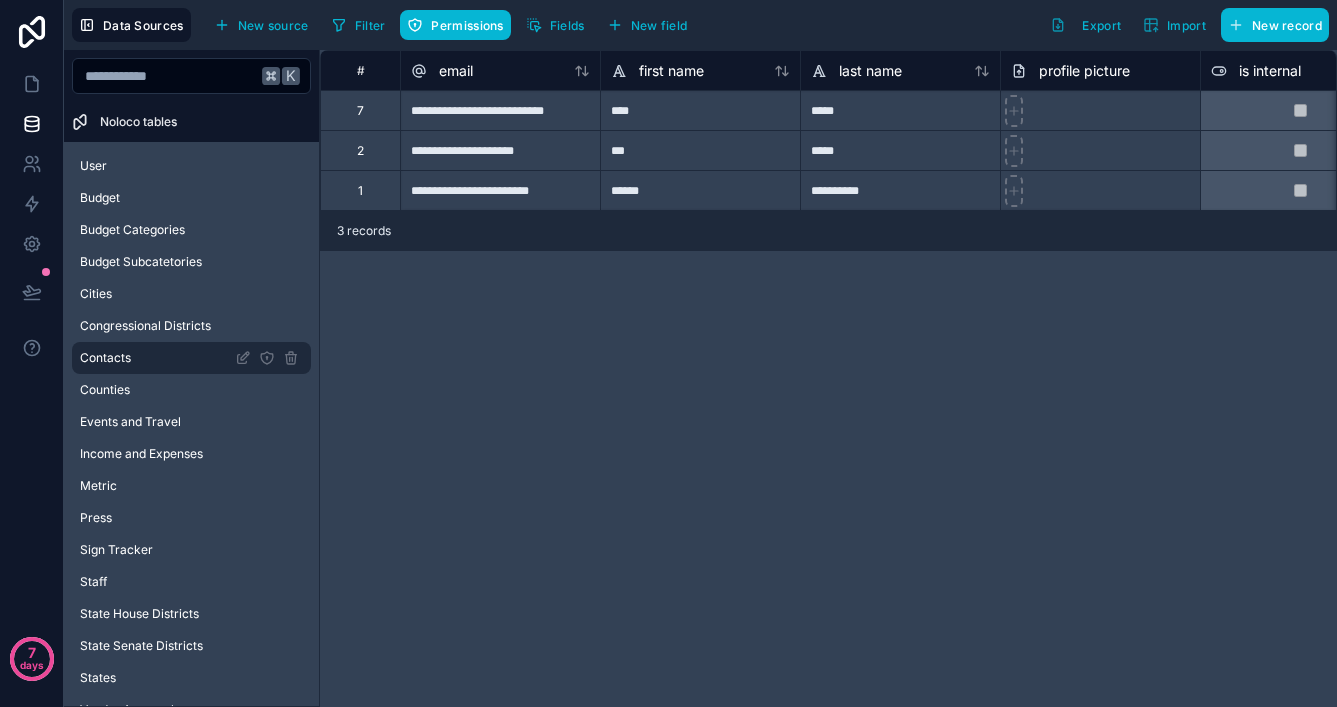 drag, startPoint x: 125, startPoint y: 355, endPoint x: 224, endPoint y: 348, distance: 99.24717 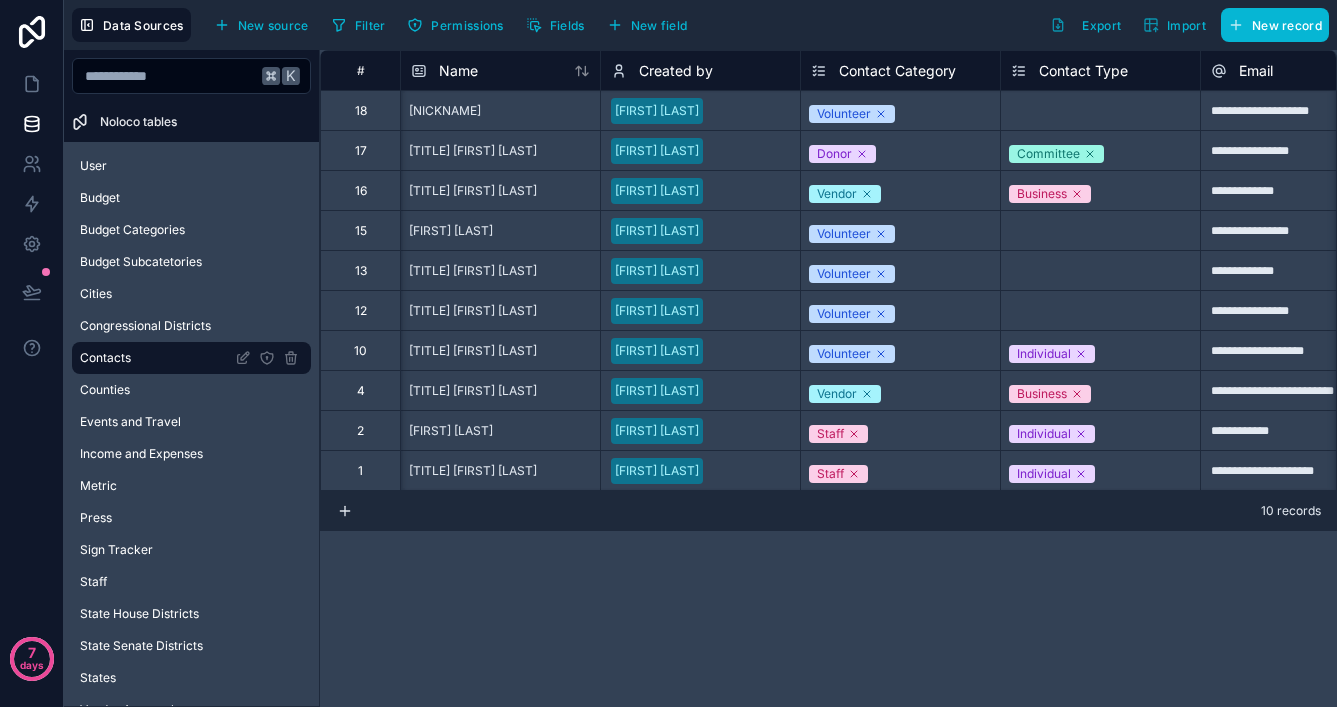 scroll, scrollTop: 0, scrollLeft: 1, axis: horizontal 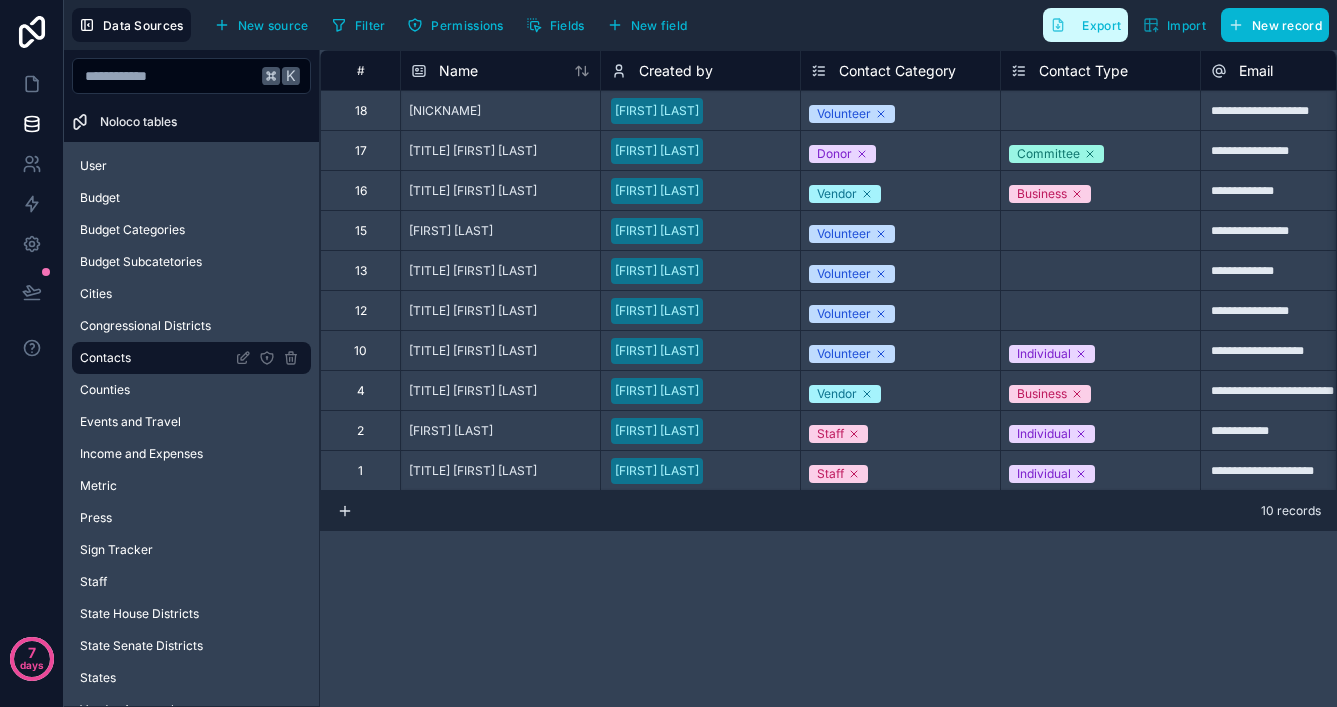 click on "Export" at bounding box center [1101, 25] 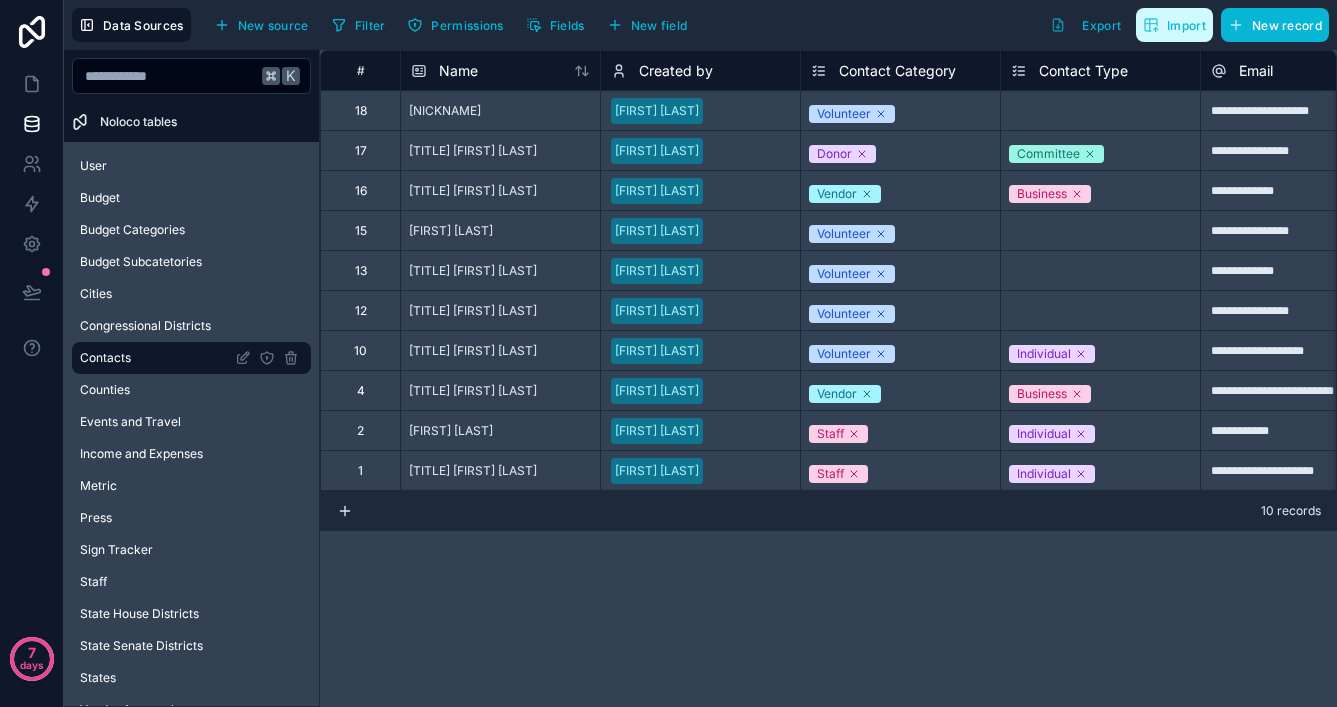 click on "Import" at bounding box center [1186, 25] 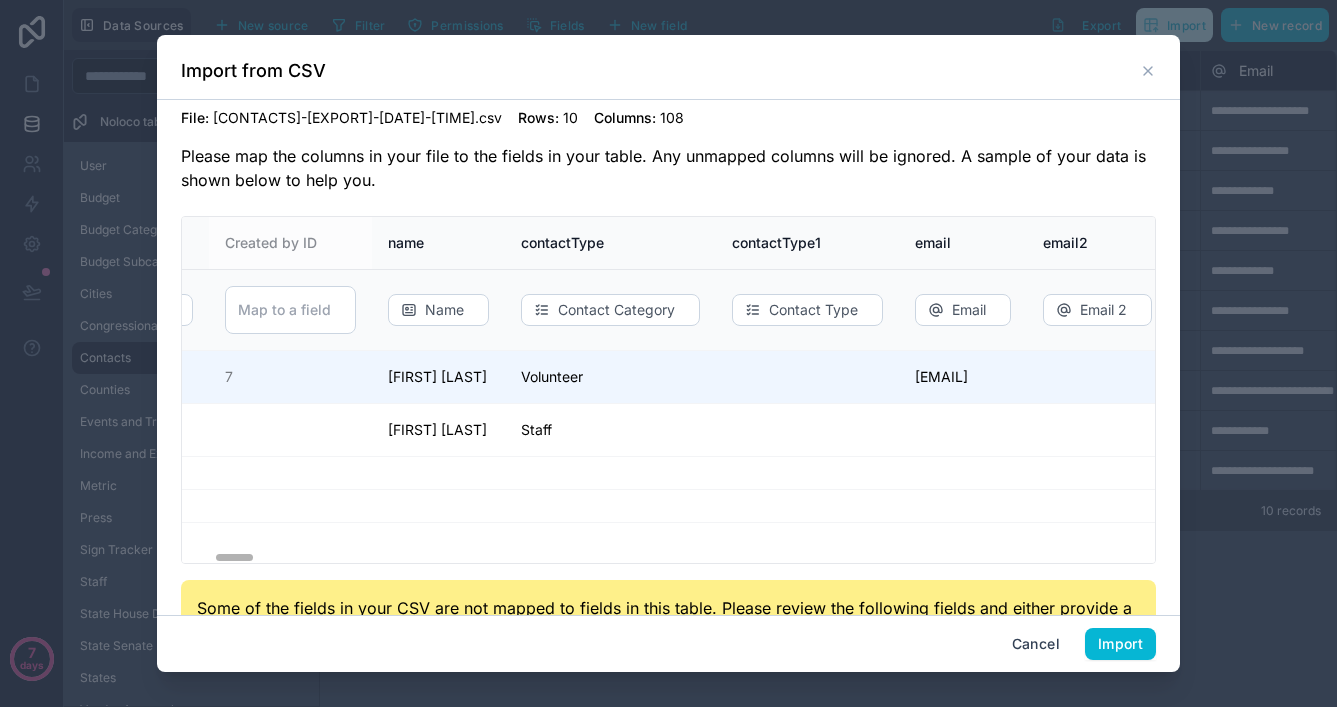 scroll, scrollTop: 0, scrollLeft: 754, axis: horizontal 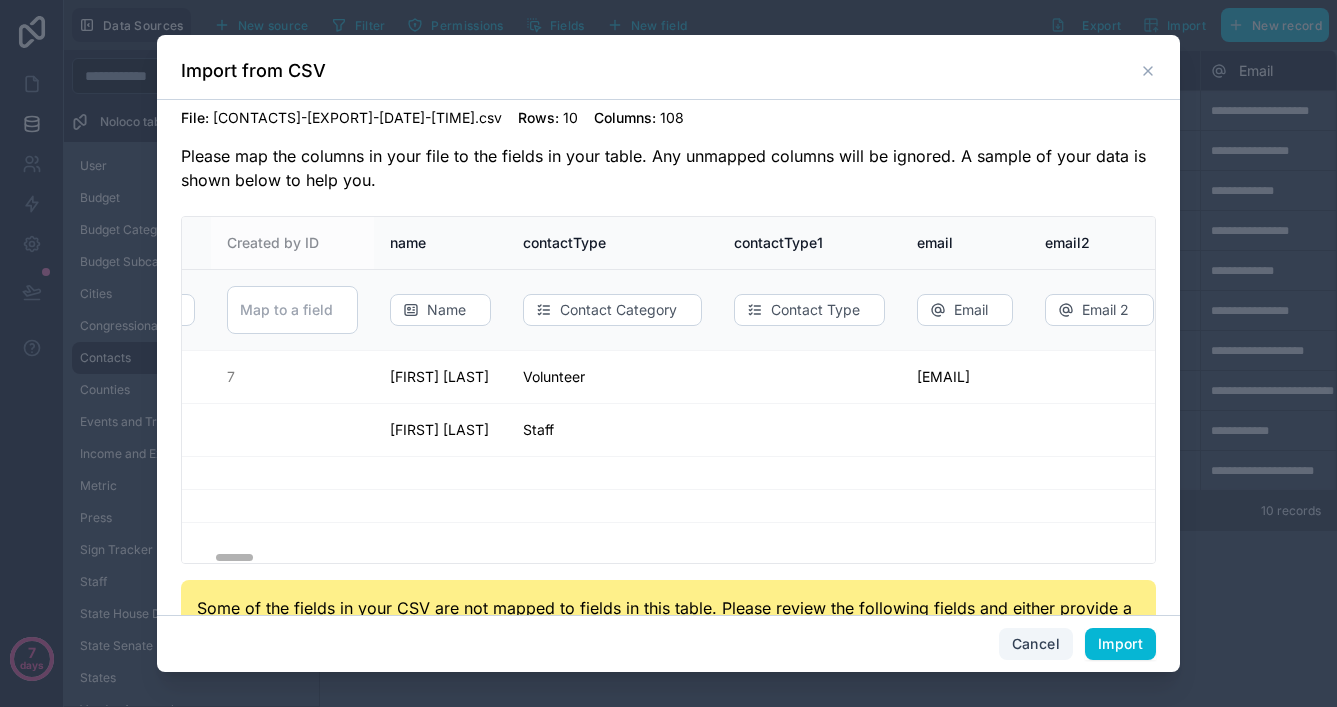 click on "Cancel" at bounding box center [1036, 644] 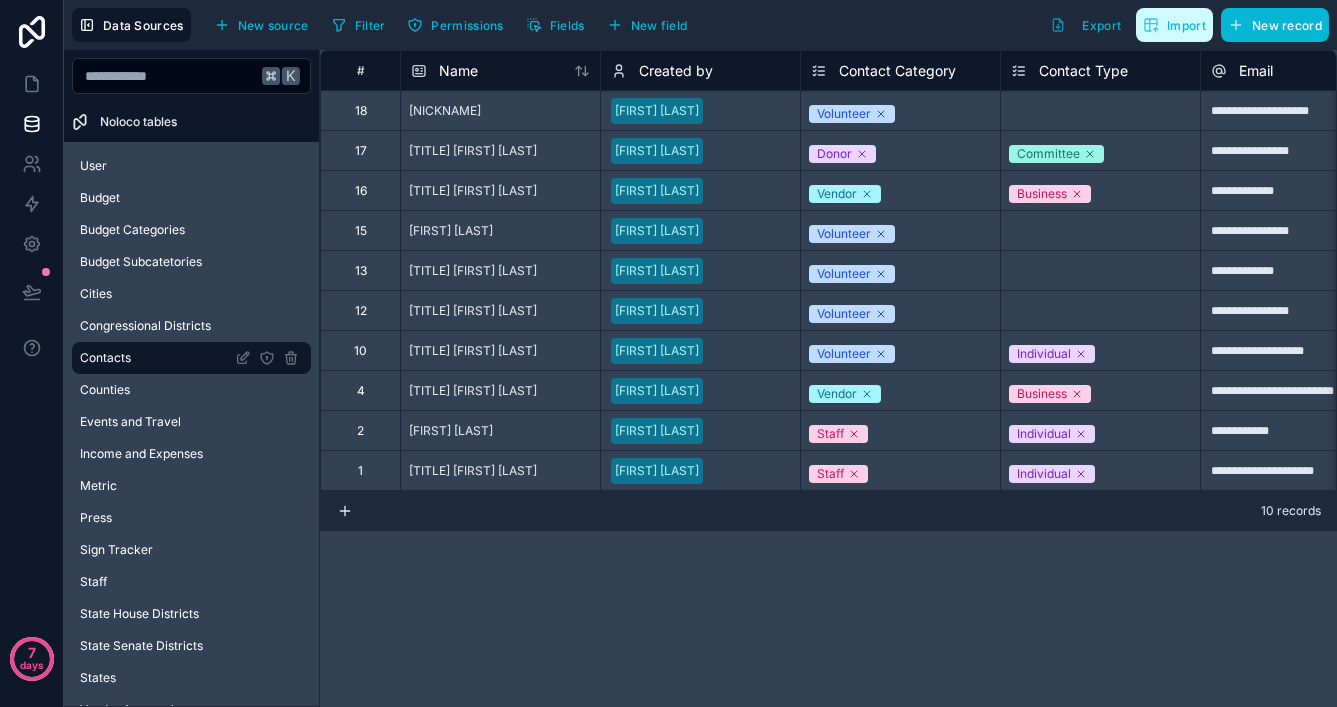 click on "Import" at bounding box center (1186, 25) 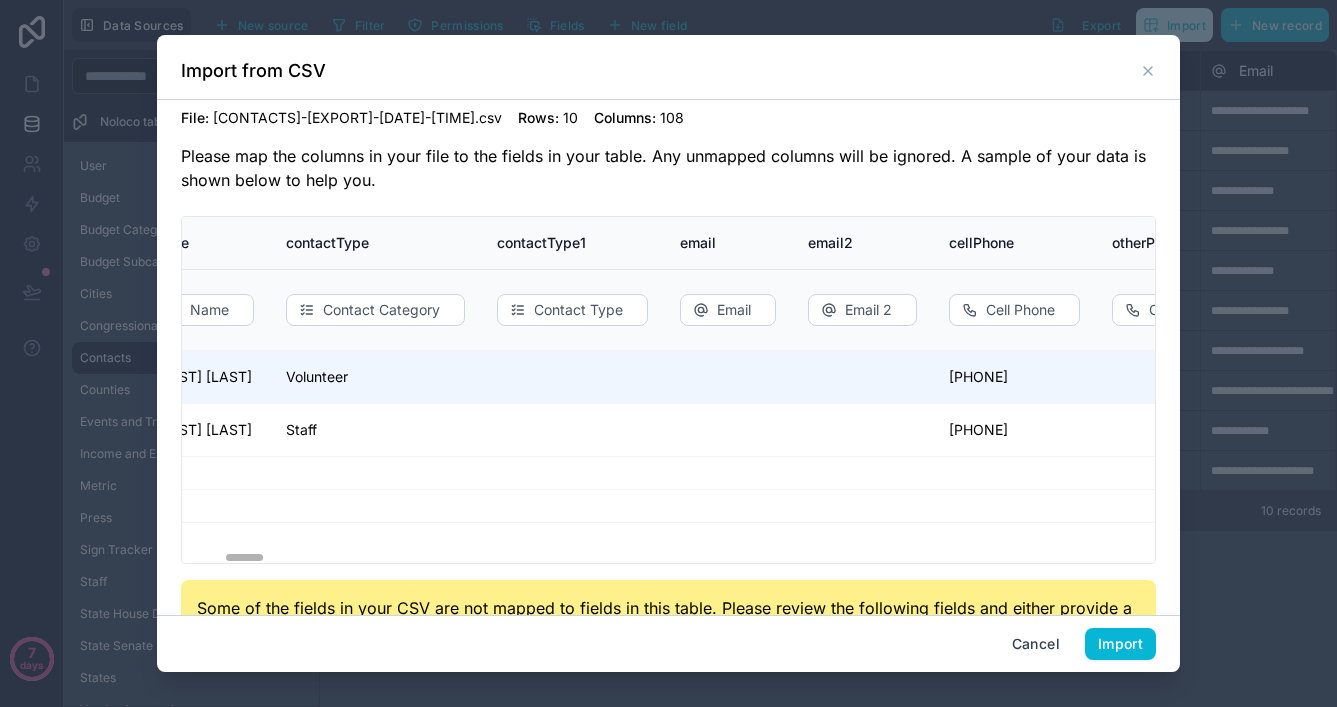 scroll, scrollTop: 0, scrollLeft: 1245, axis: horizontal 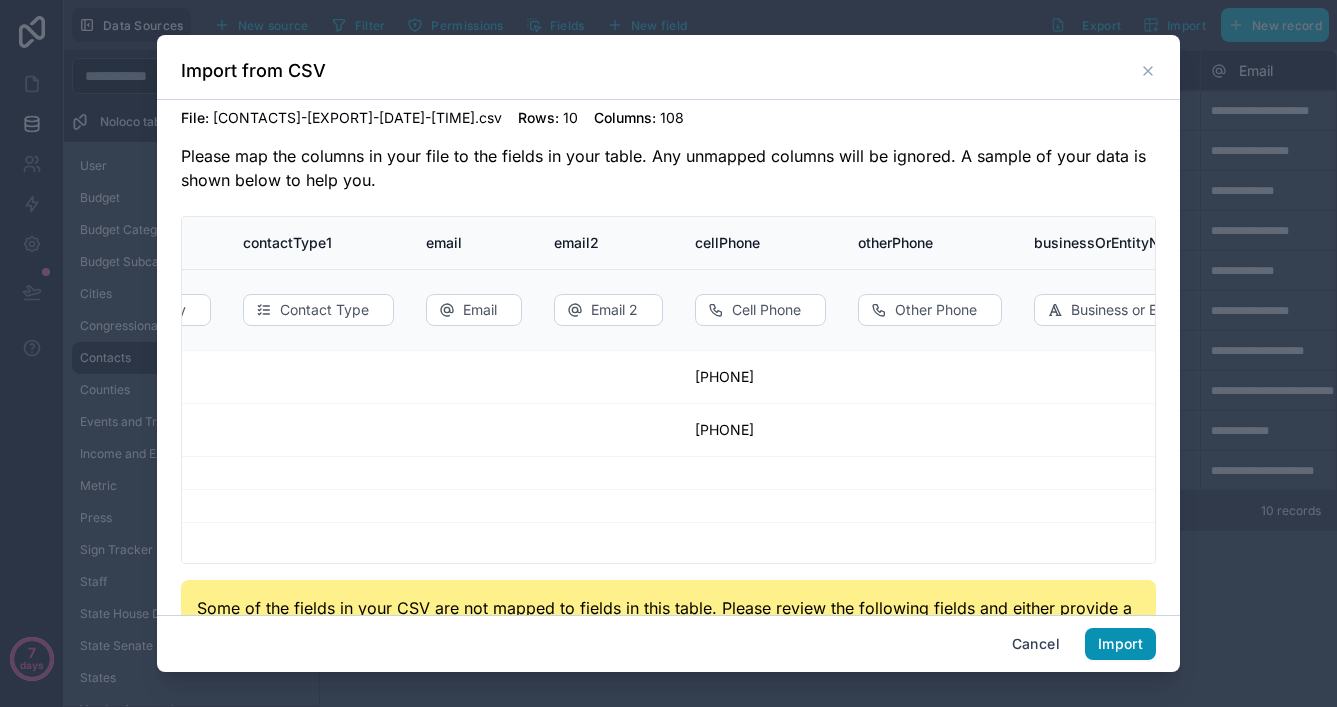 click on "Import" at bounding box center [1120, 644] 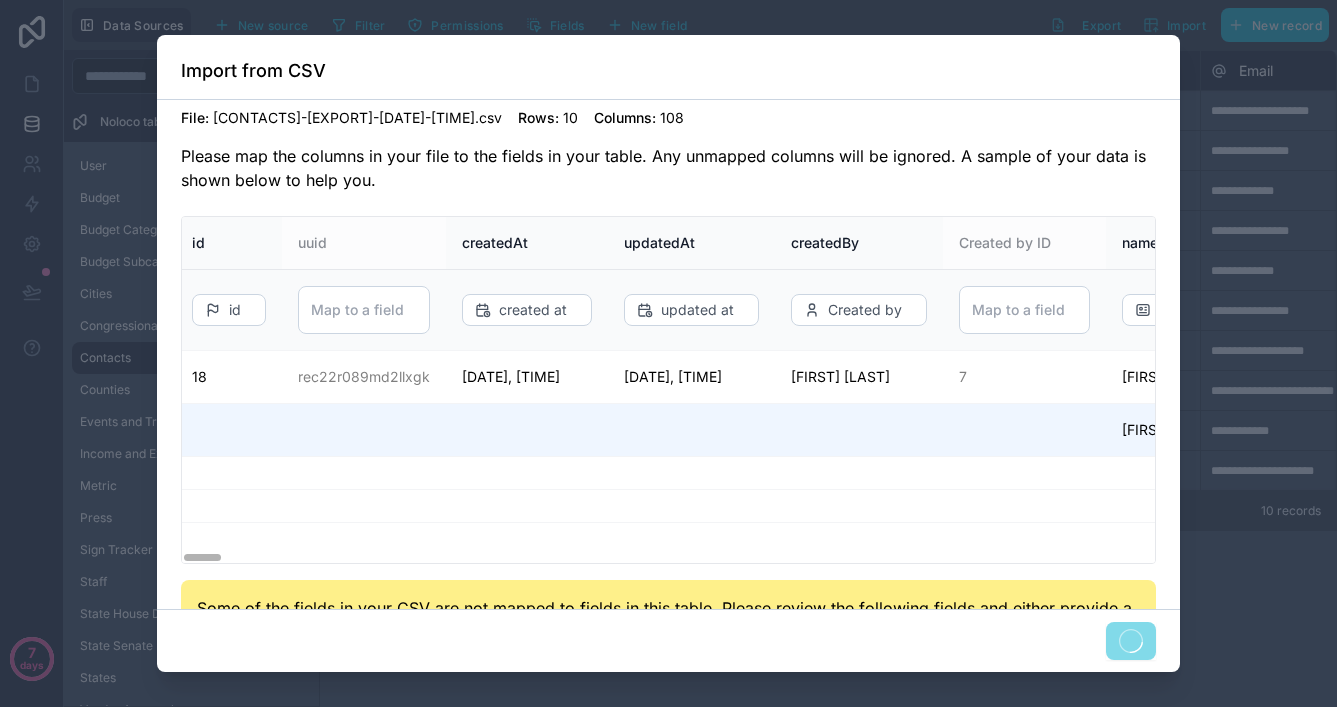 scroll, scrollTop: 0, scrollLeft: 0, axis: both 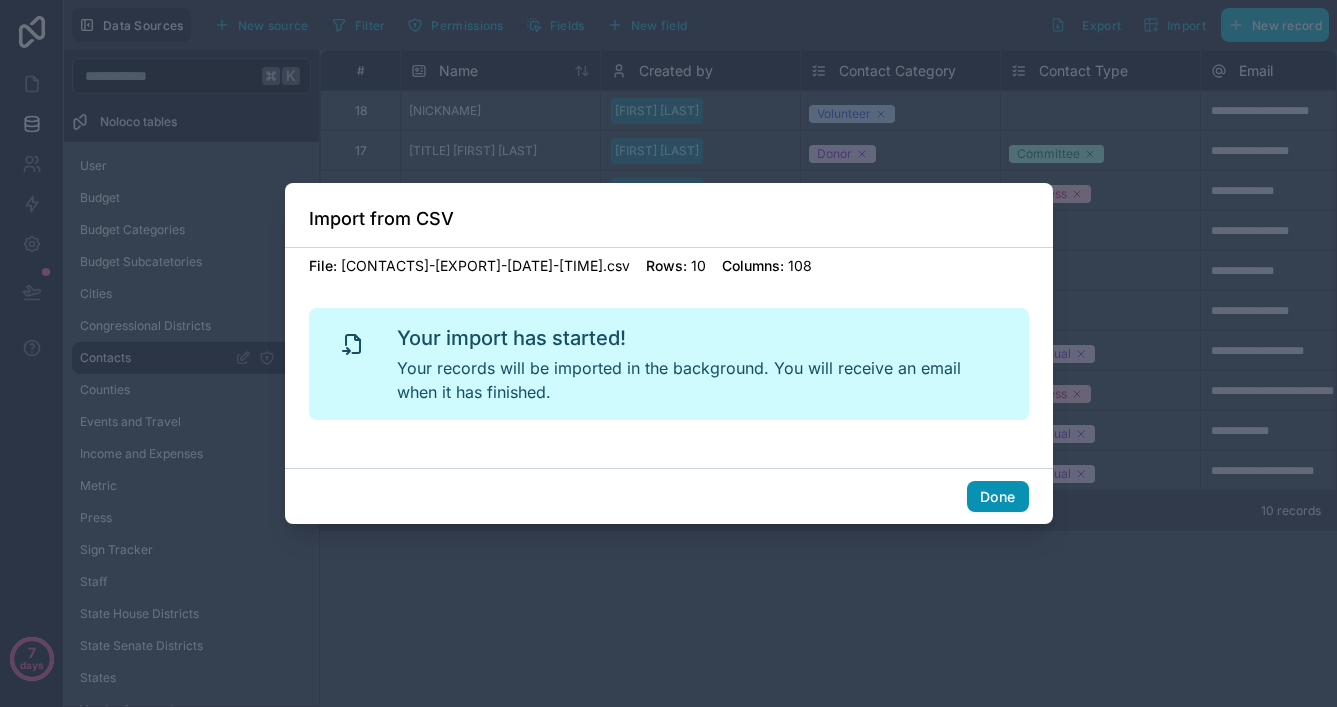 click on "Done" at bounding box center [997, 497] 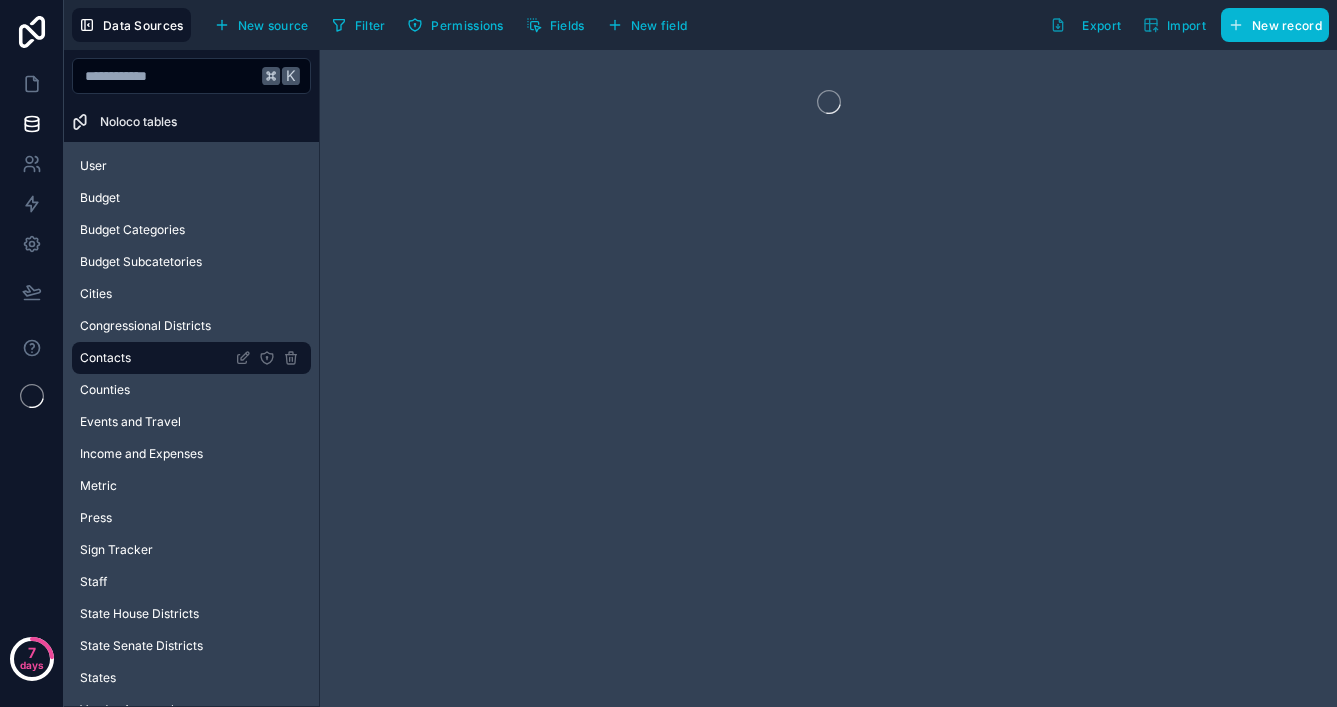 scroll, scrollTop: 0, scrollLeft: 0, axis: both 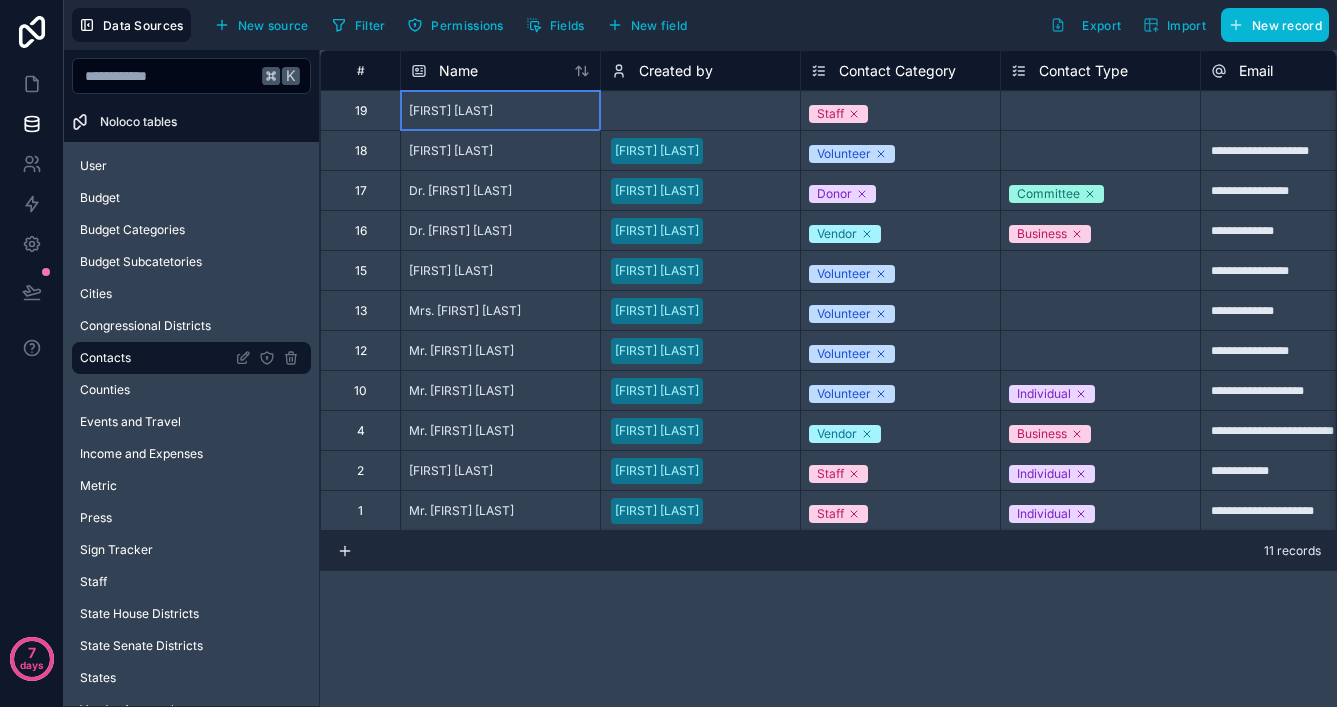click on "[FIRST] [LAST]" at bounding box center [451, 111] 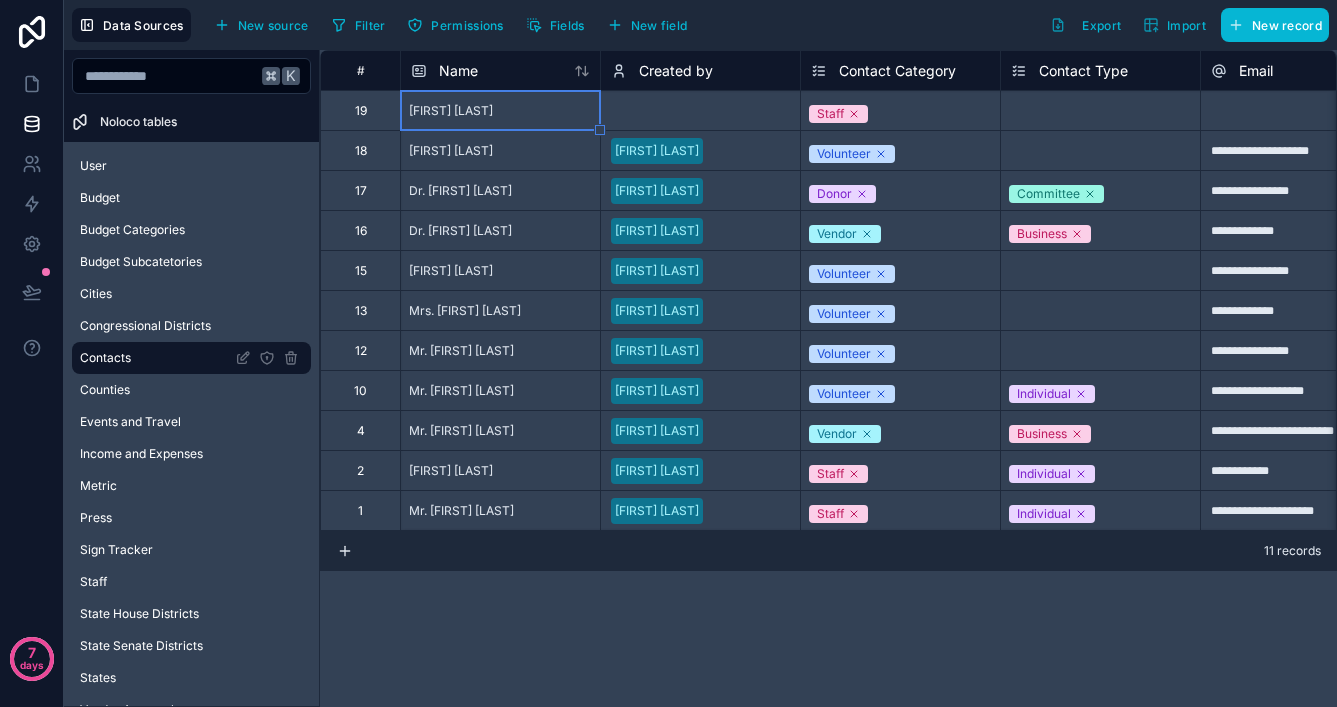click on "[FIRST] [LAST]" at bounding box center (451, 151) 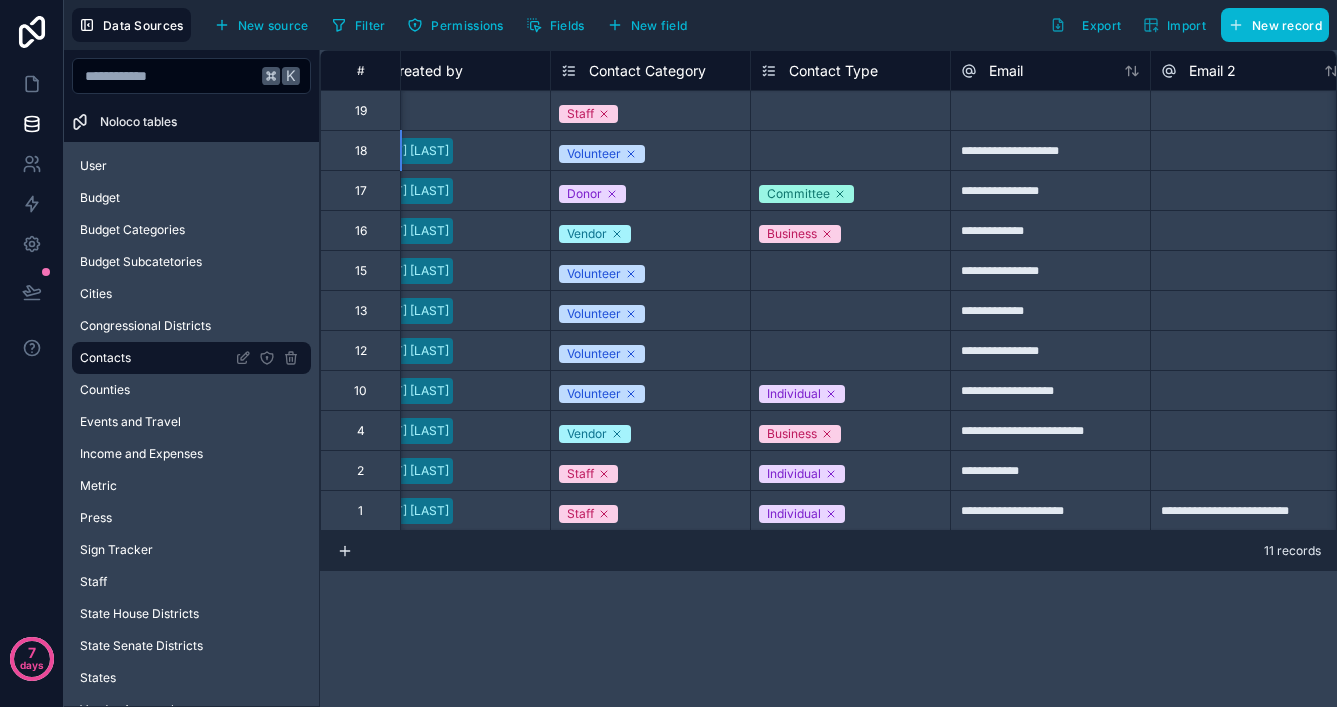 scroll, scrollTop: 0, scrollLeft: 254, axis: horizontal 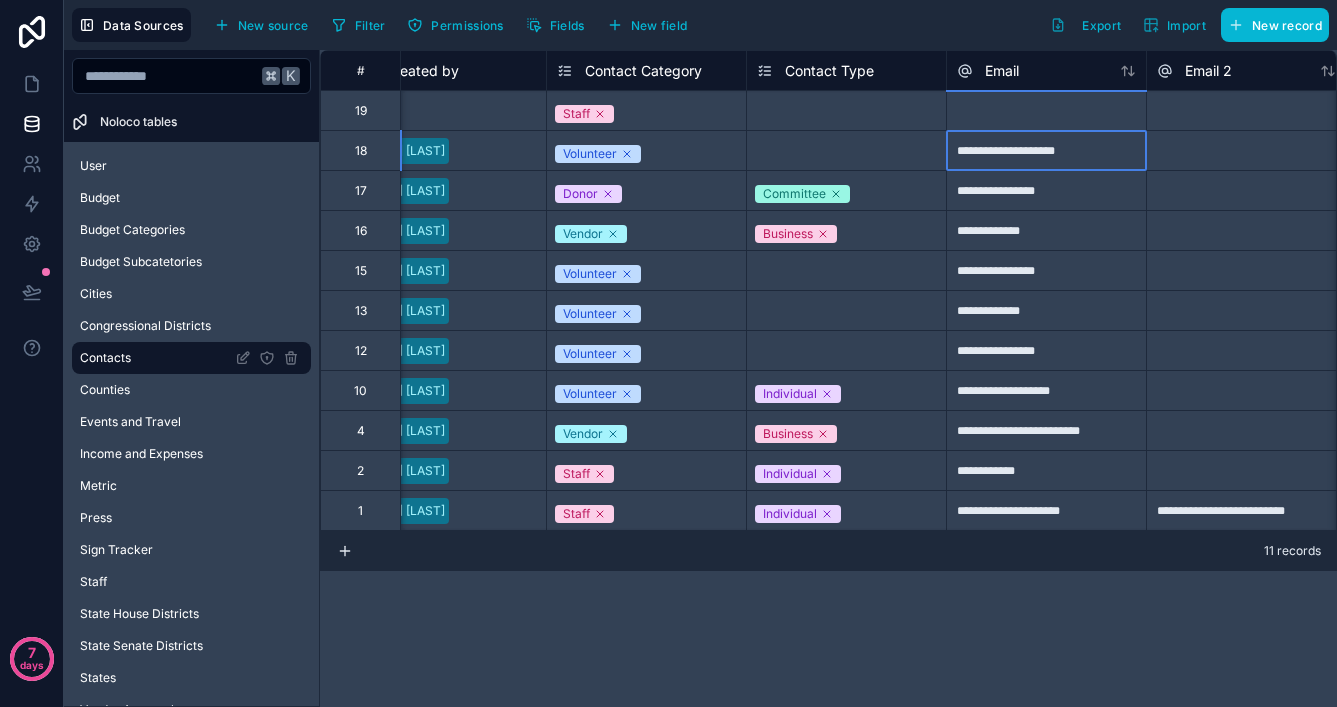 click on "**********" at bounding box center [1046, 150] 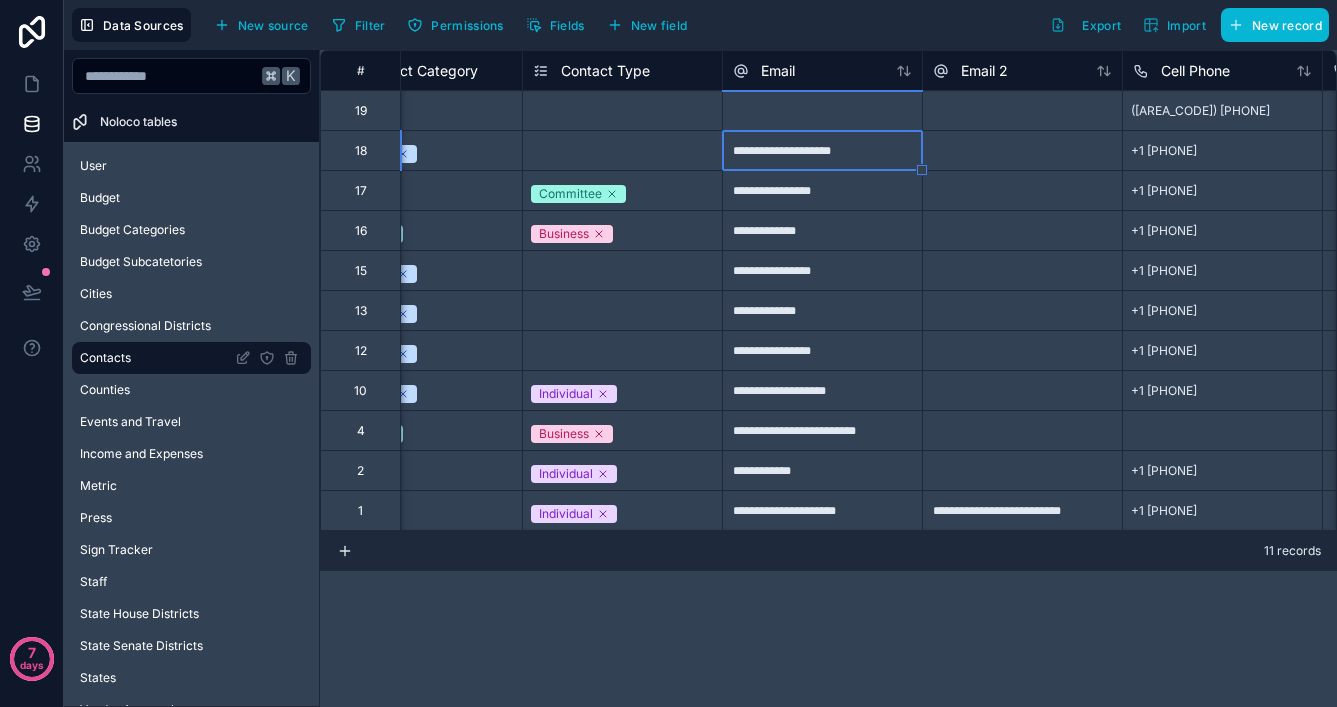 scroll, scrollTop: 0, scrollLeft: 513, axis: horizontal 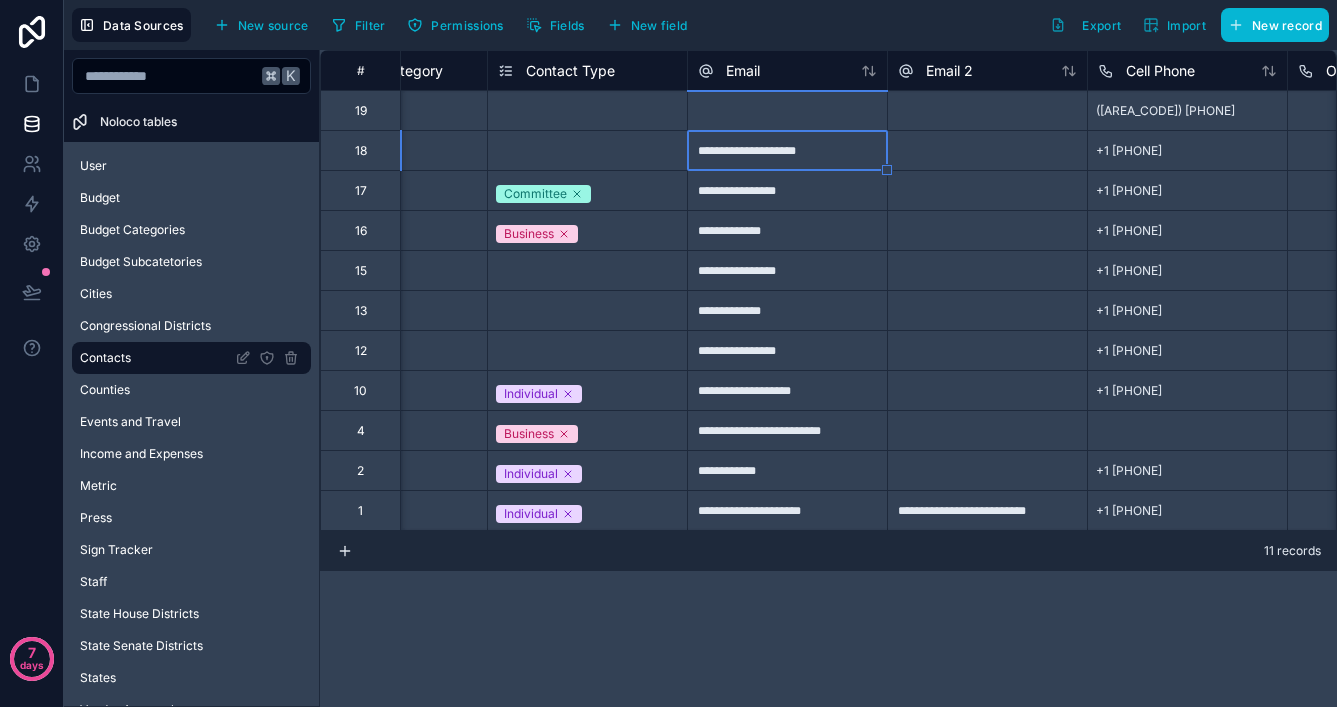 click on "([AREA_CODE]) [PHONE]" at bounding box center [1165, 111] 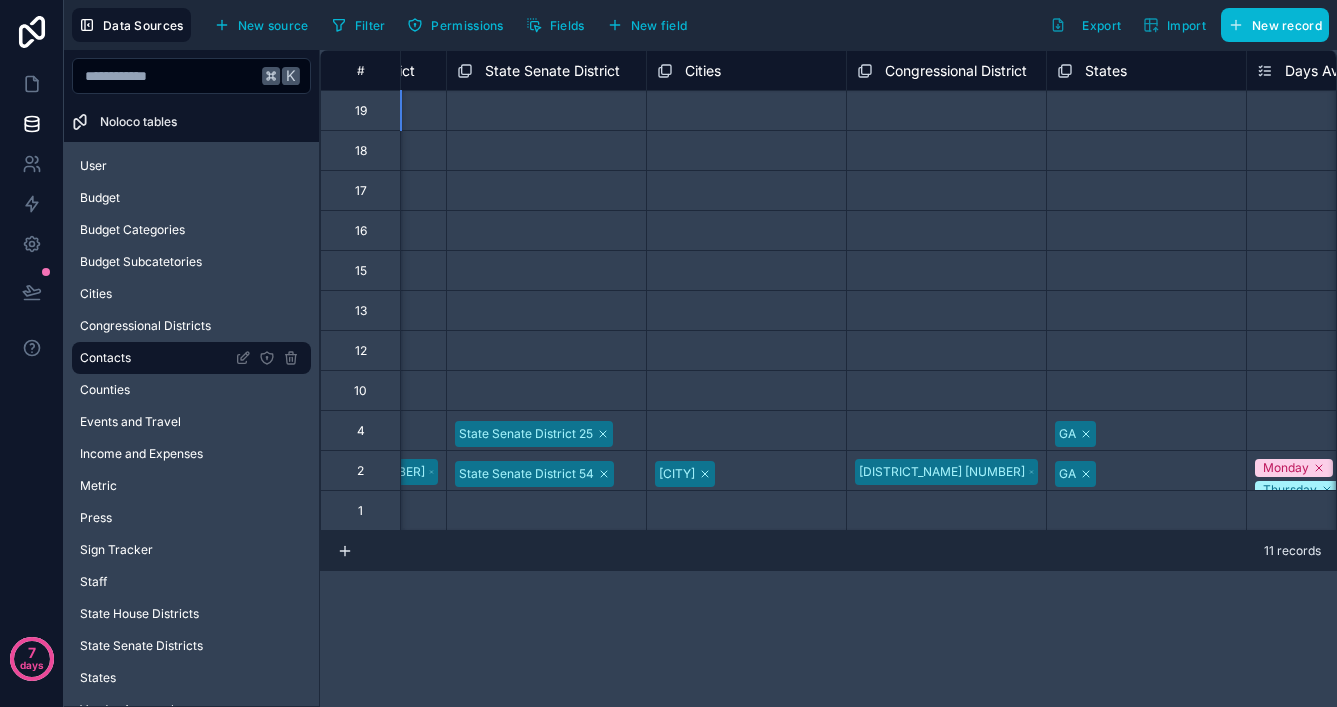 scroll, scrollTop: 0, scrollLeft: 10934, axis: horizontal 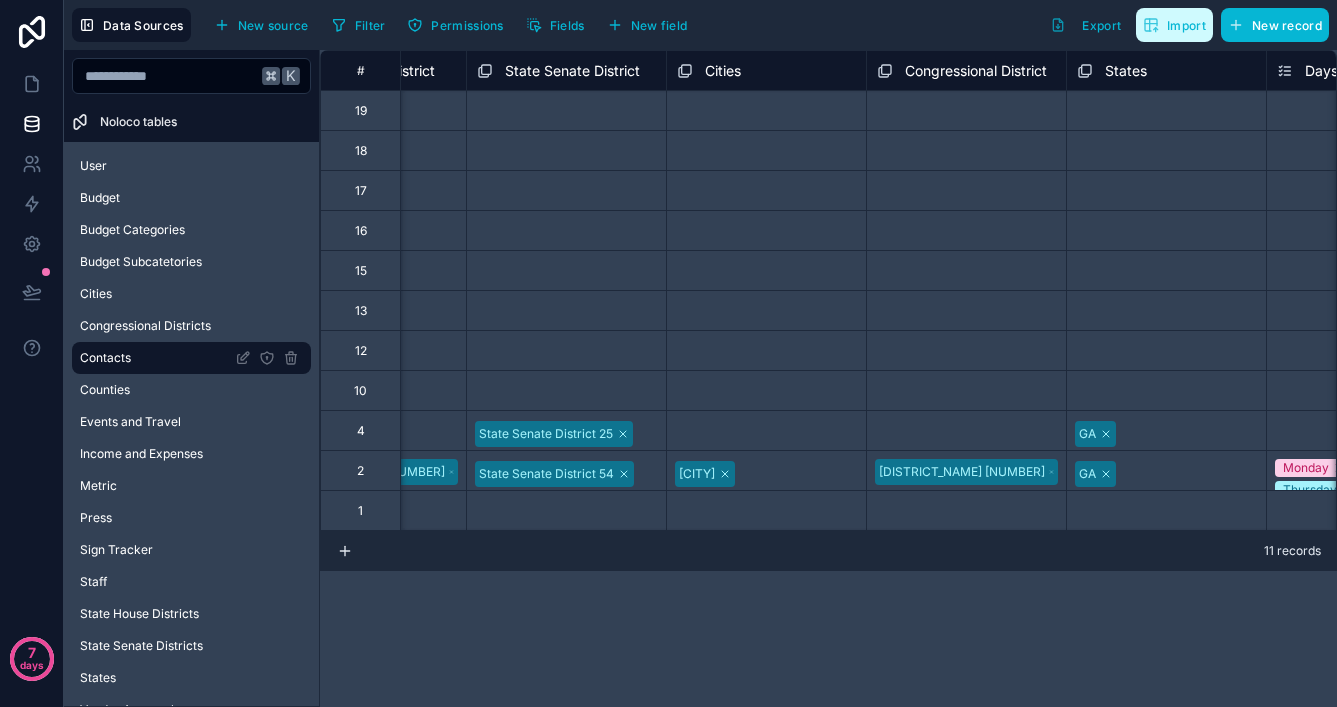 click on "Import" at bounding box center (1186, 25) 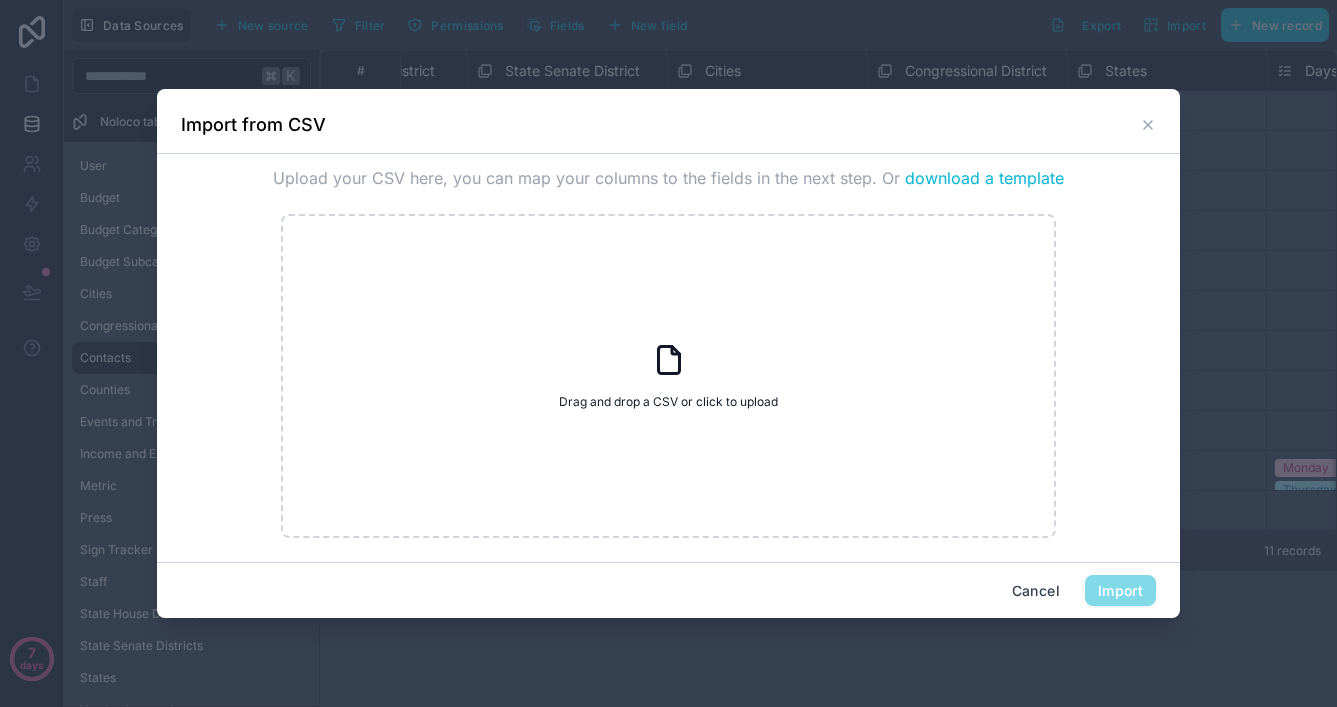 click on "Import from CSV" at bounding box center [668, 125] 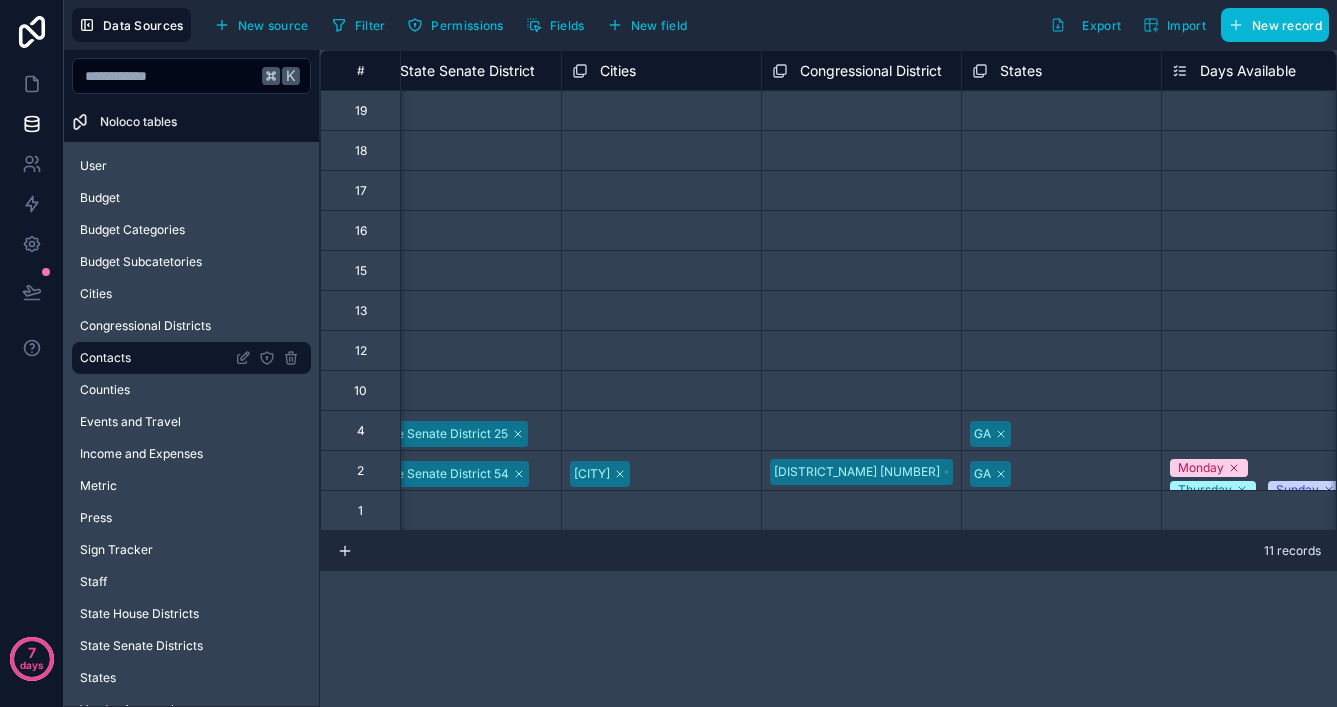 scroll, scrollTop: 0, scrollLeft: 11063, axis: horizontal 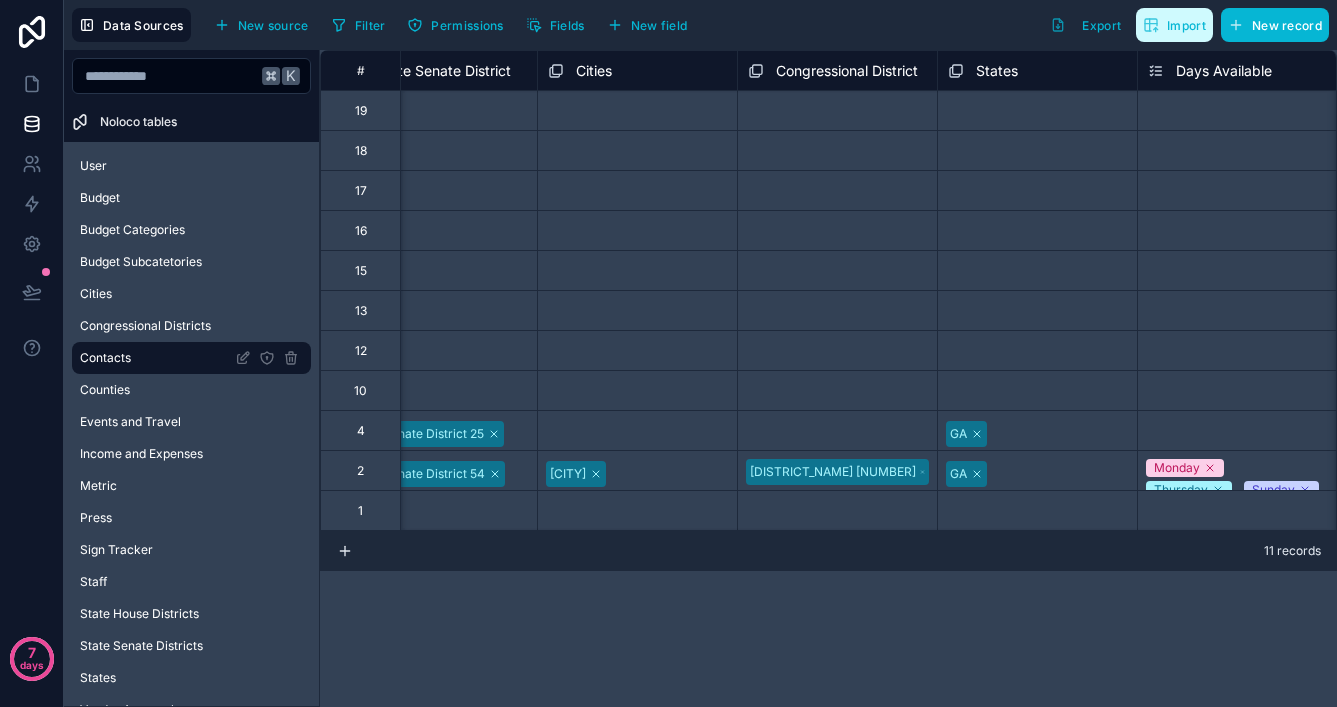 click on "Import" at bounding box center [1174, 25] 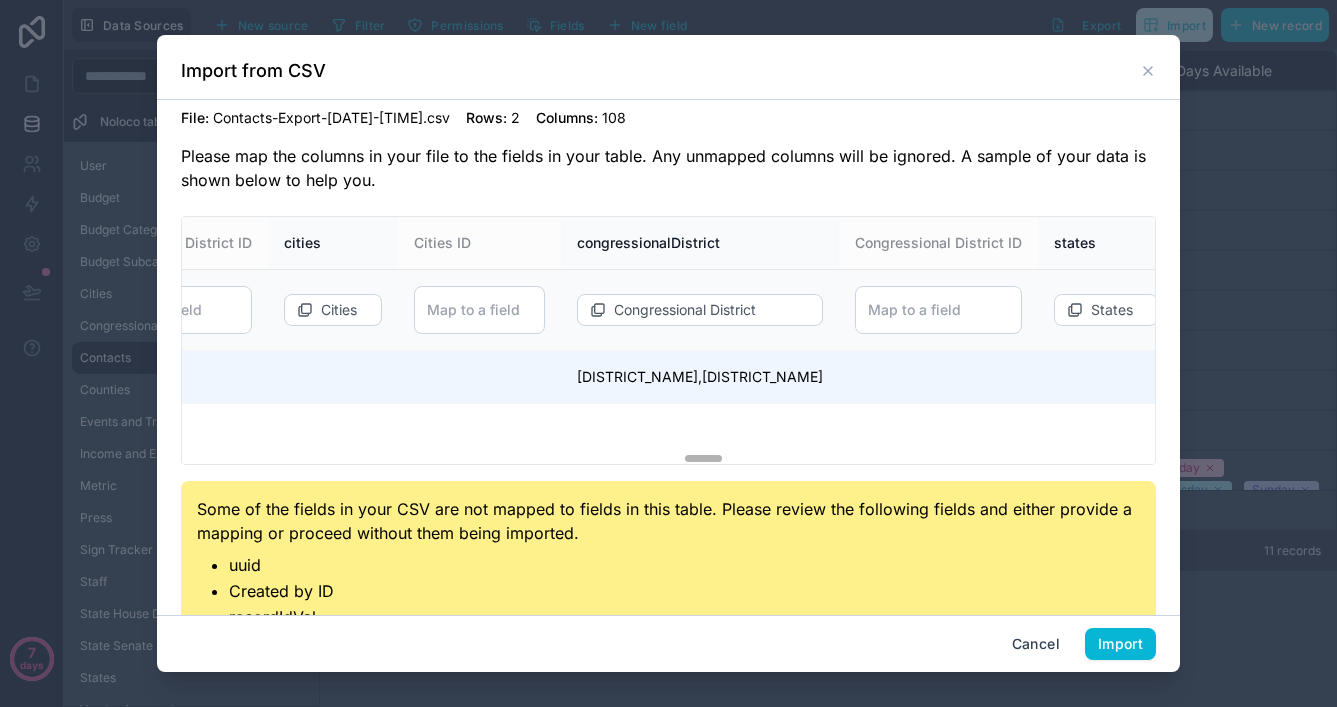 scroll, scrollTop: 0, scrollLeft: 11741, axis: horizontal 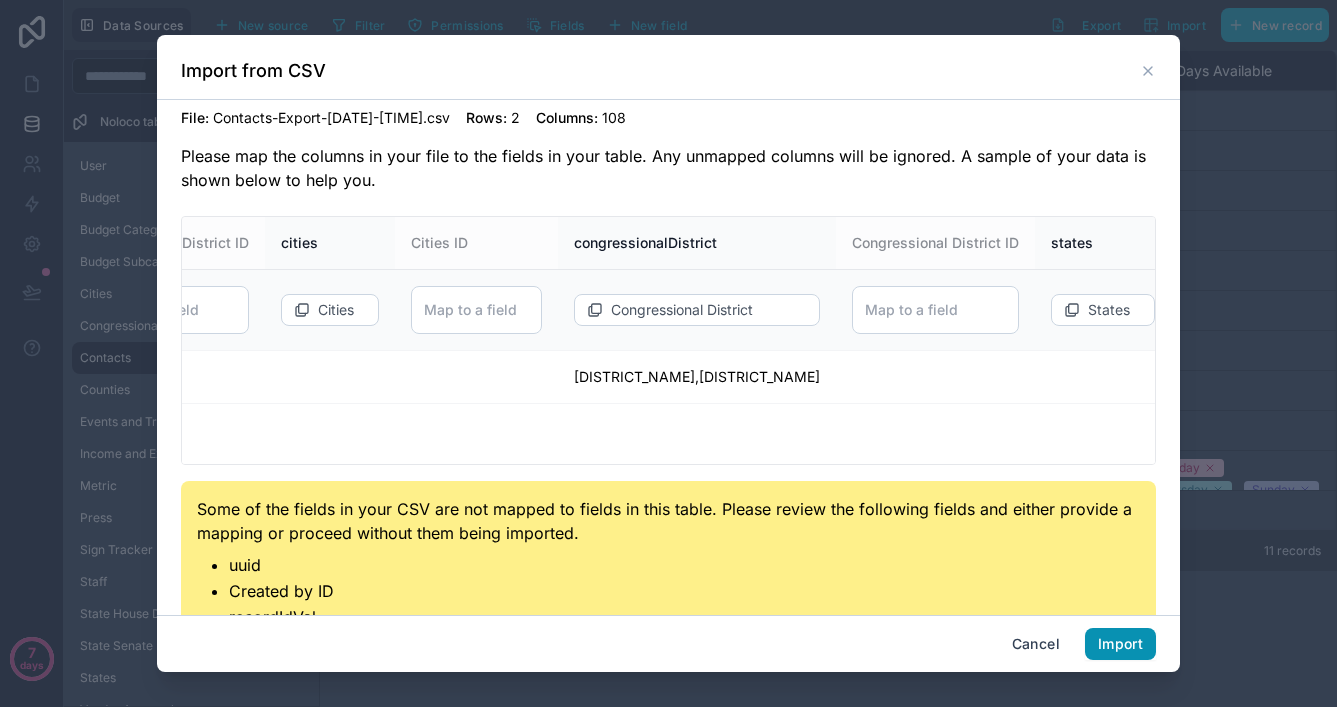 click on "Import" at bounding box center (1120, 644) 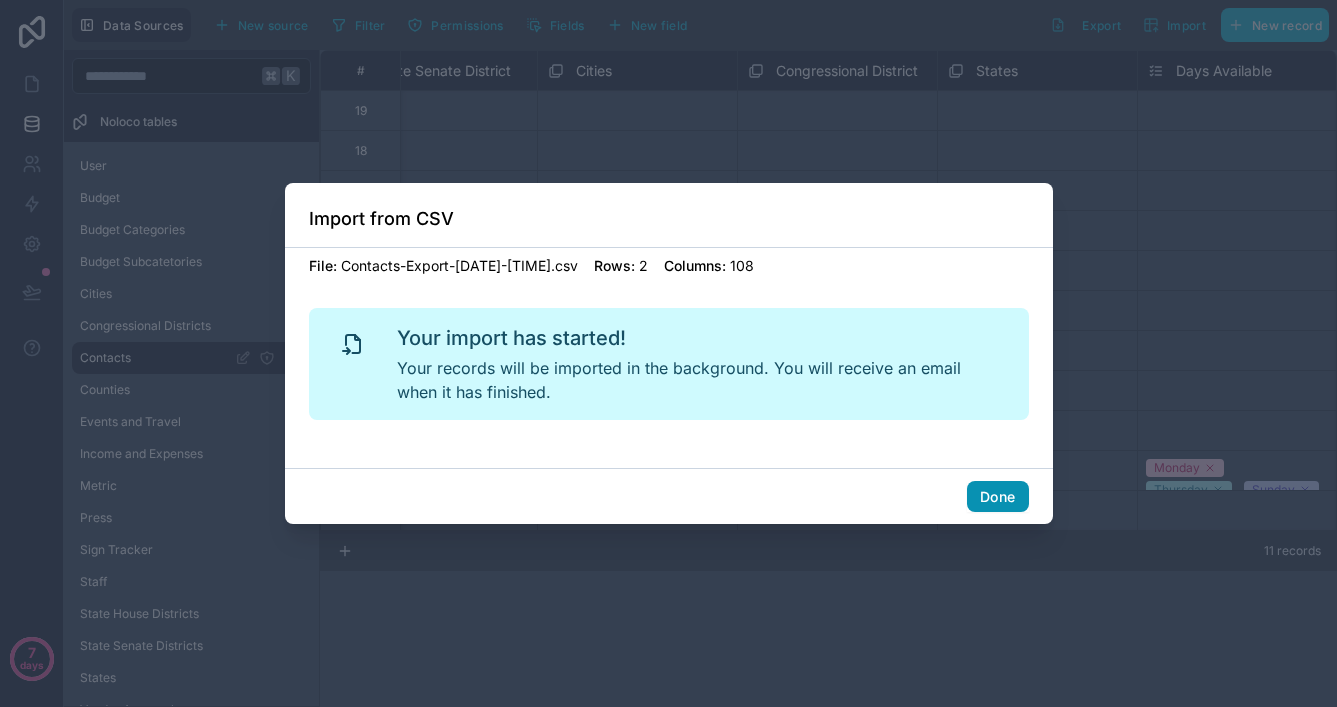 click on "Done" at bounding box center [997, 497] 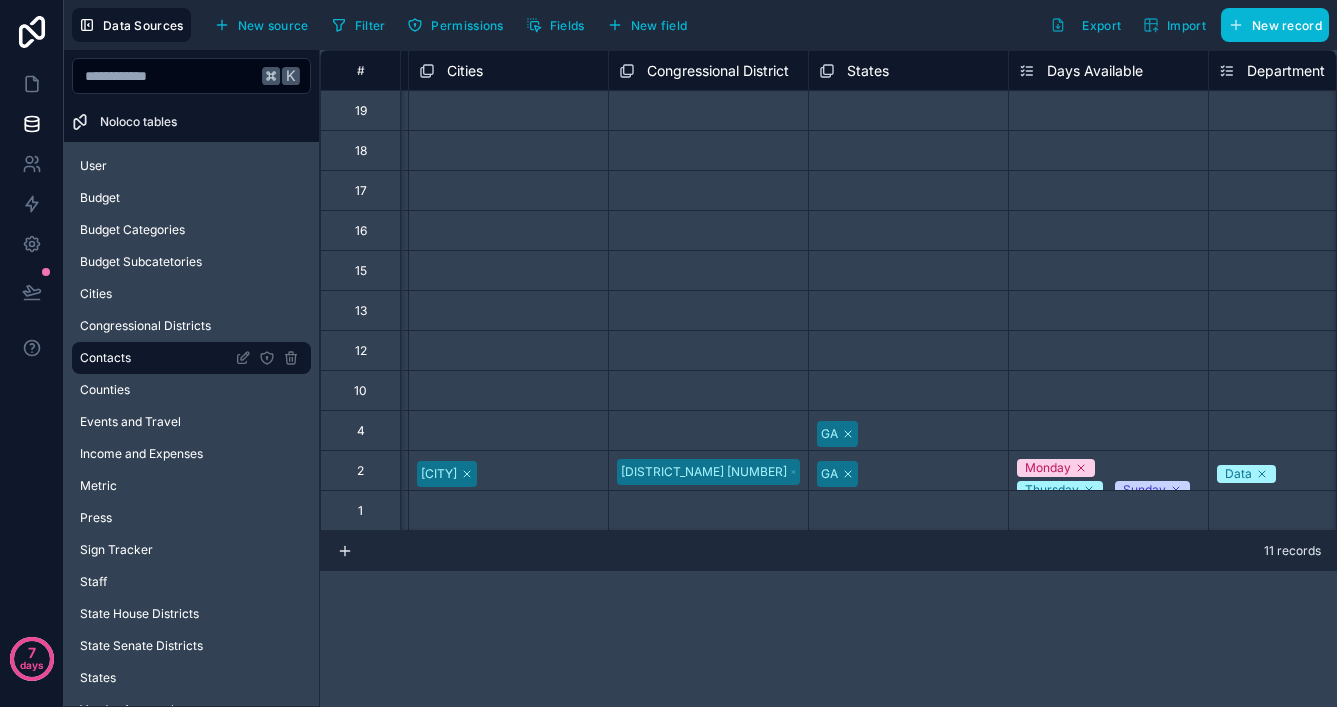 scroll, scrollTop: 0, scrollLeft: 11302, axis: horizontal 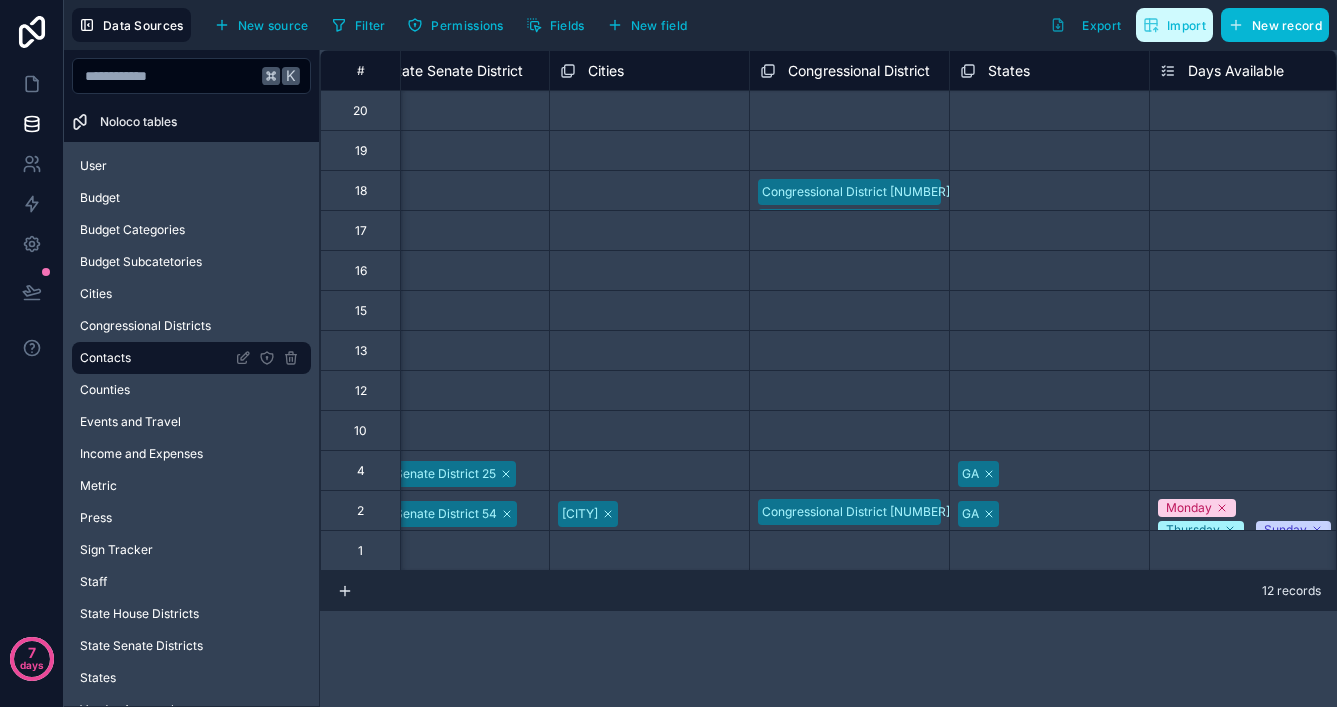 click on "Import" at bounding box center (1186, 25) 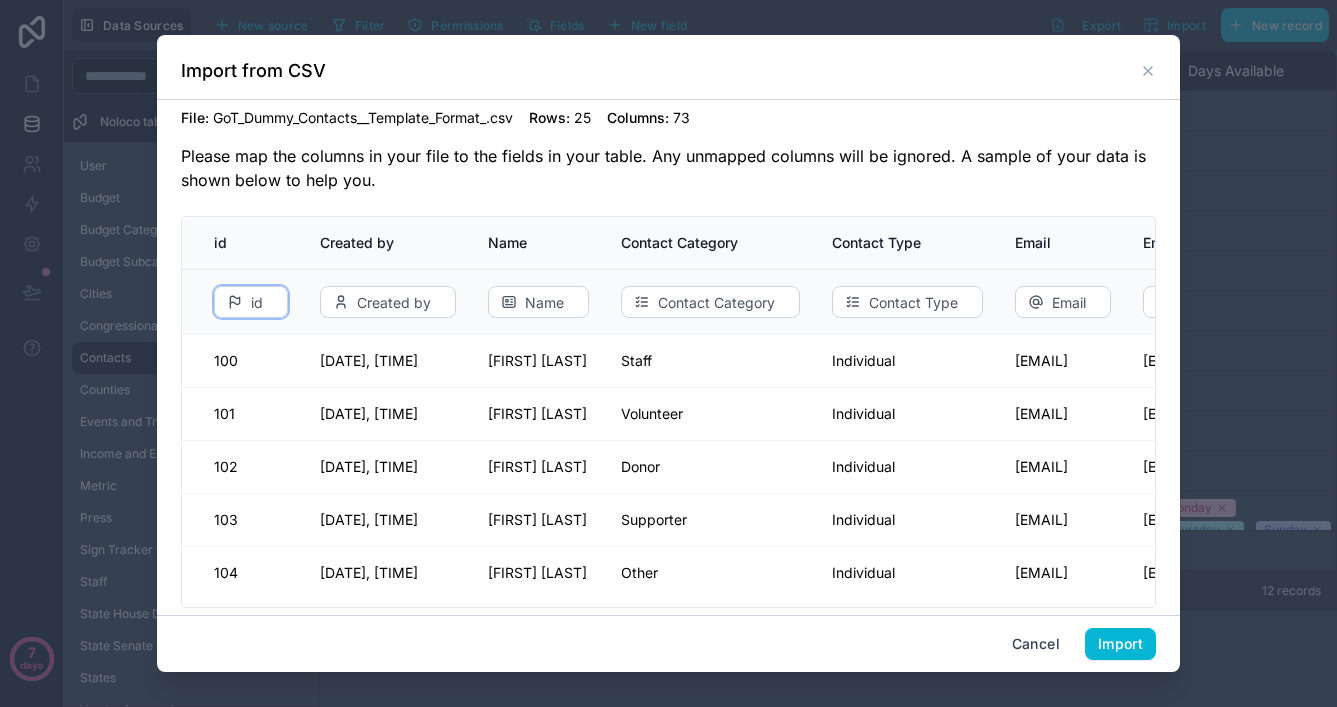 click on "id" at bounding box center (257, 303) 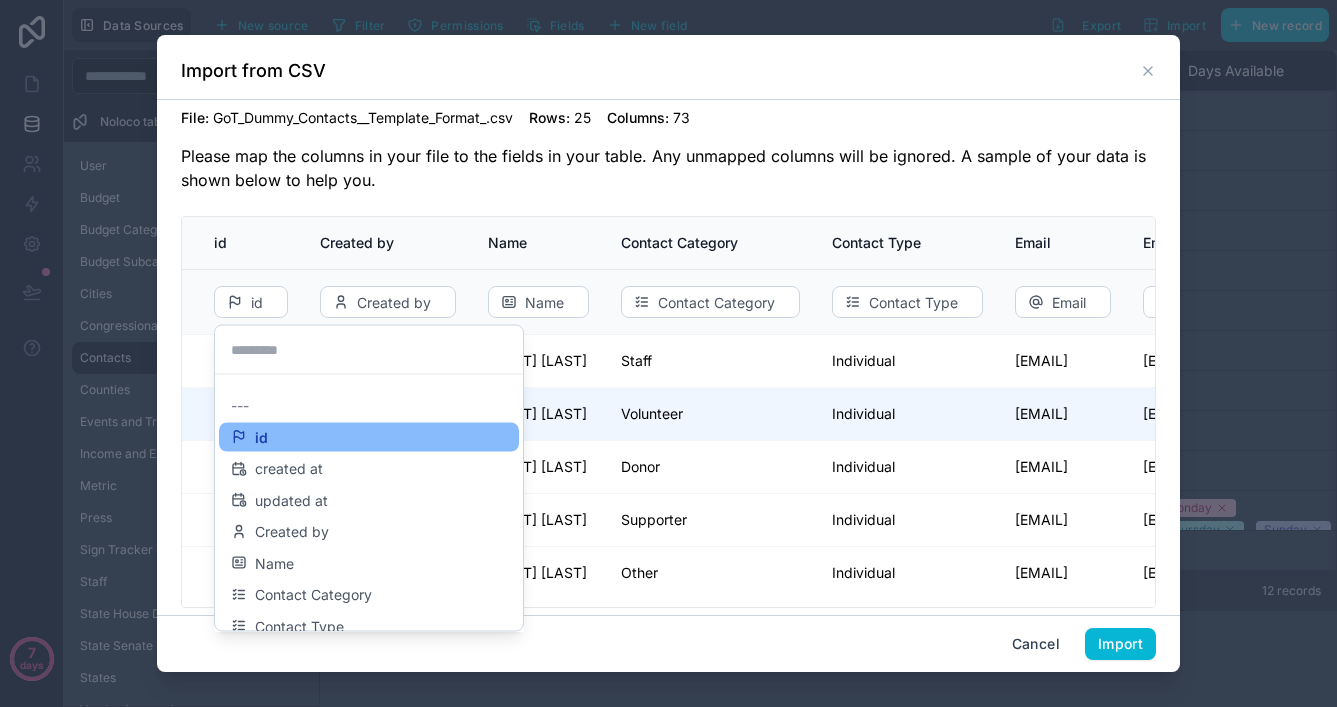 drag, startPoint x: 283, startPoint y: 412, endPoint x: 294, endPoint y: 410, distance: 11.18034 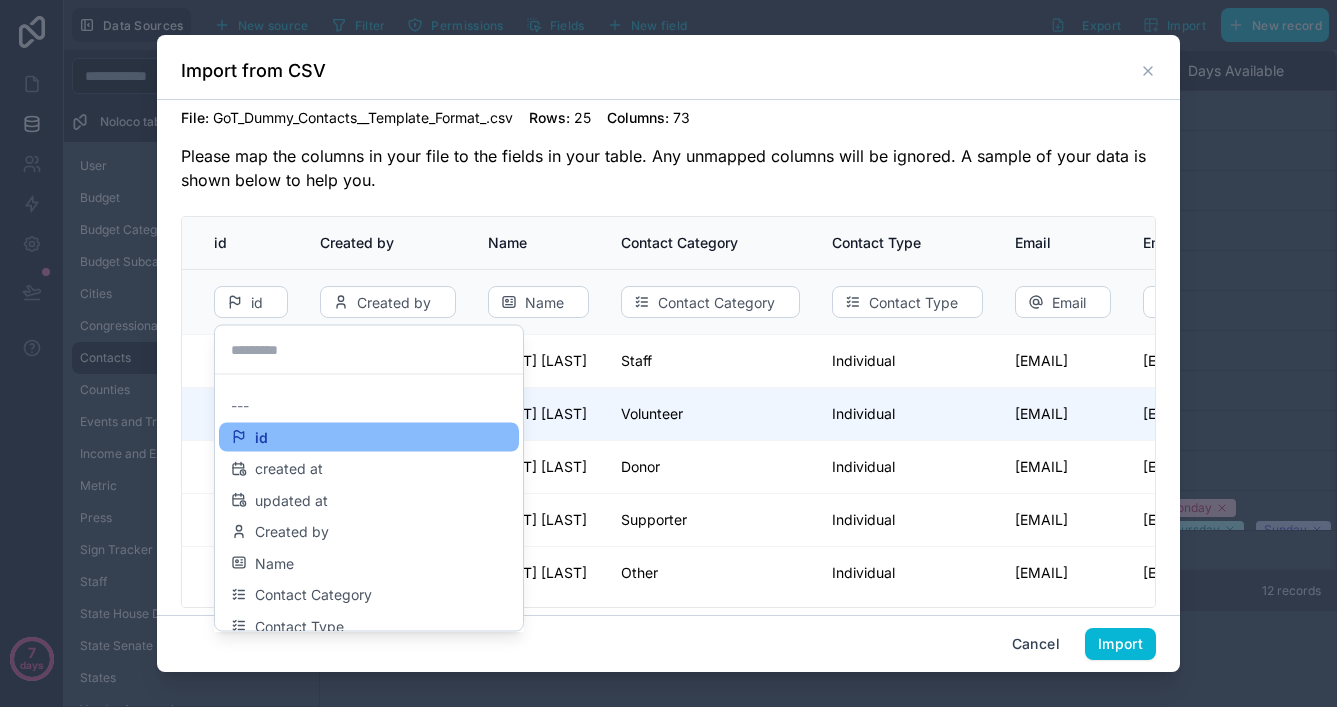 click on "---" at bounding box center (369, 406) 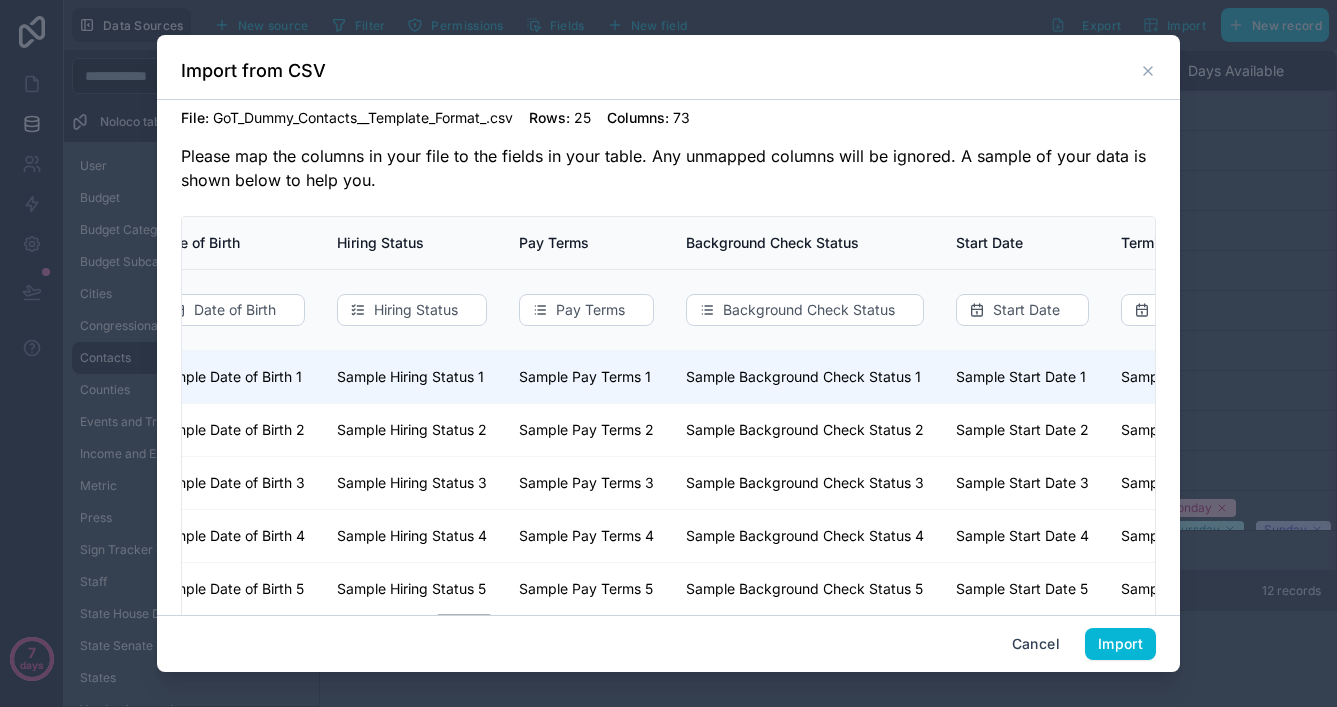 scroll, scrollTop: 0, scrollLeft: 4059, axis: horizontal 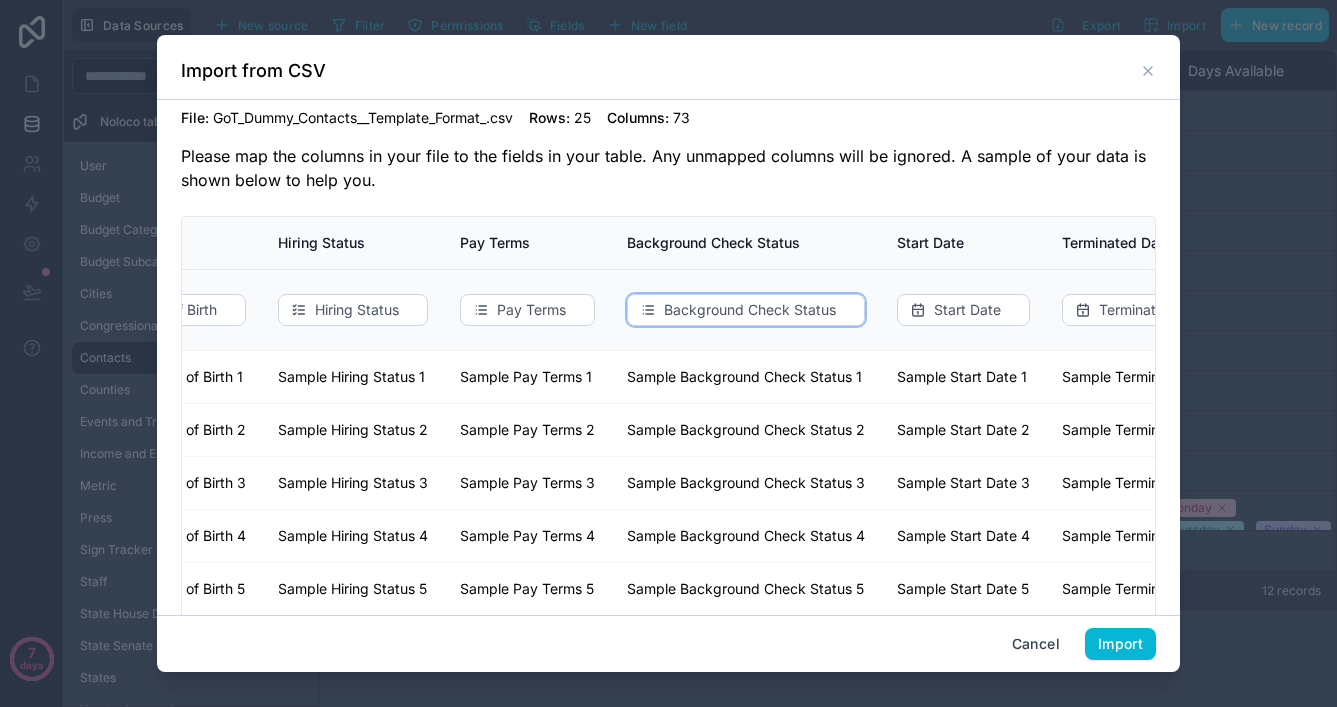 click on "Background Check Status" at bounding box center [750, 310] 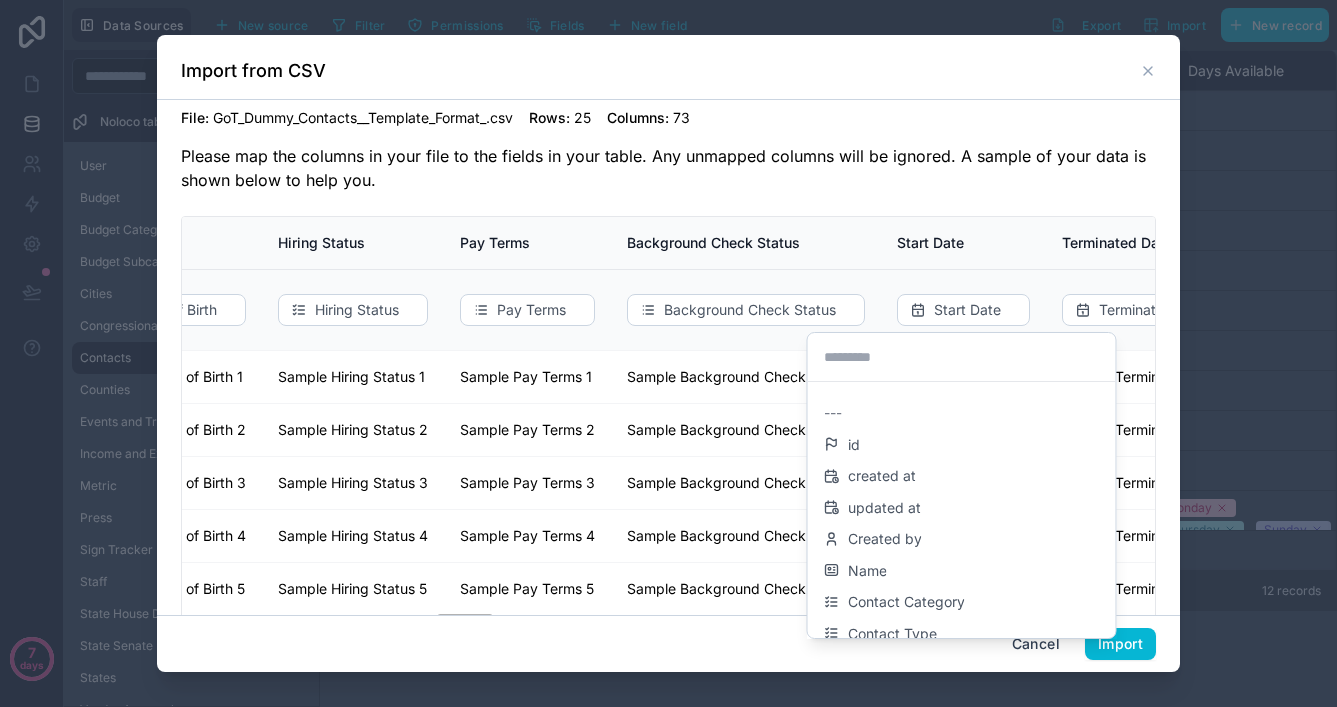 click at bounding box center (668, 353) 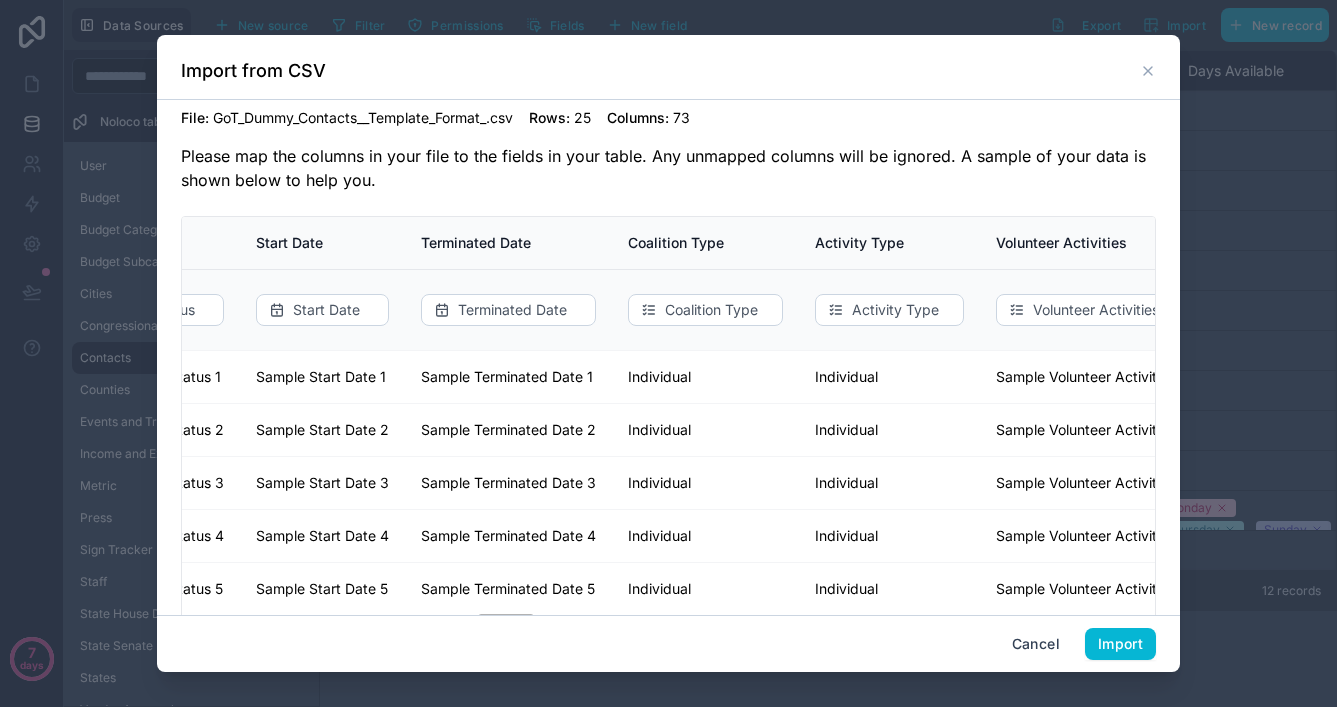 scroll, scrollTop: 0, scrollLeft: 4649, axis: horizontal 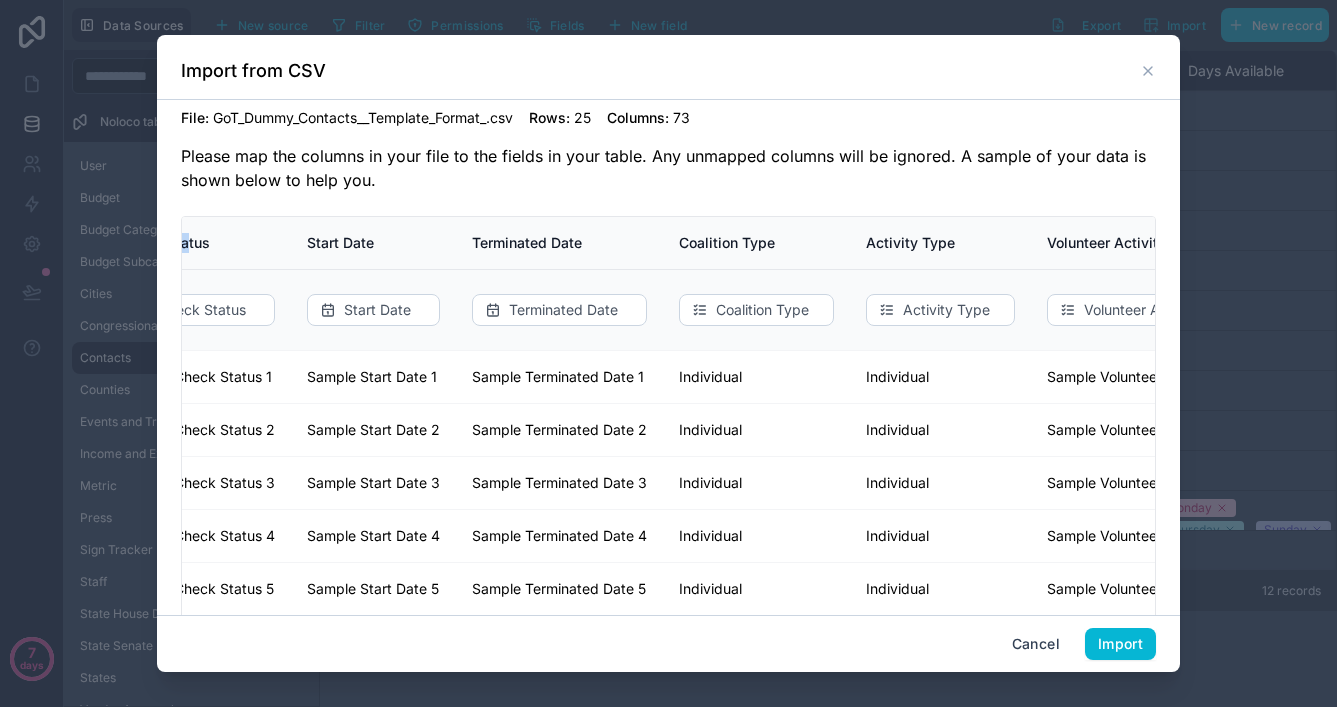 drag, startPoint x: 228, startPoint y: 242, endPoint x: 370, endPoint y: 237, distance: 142.088 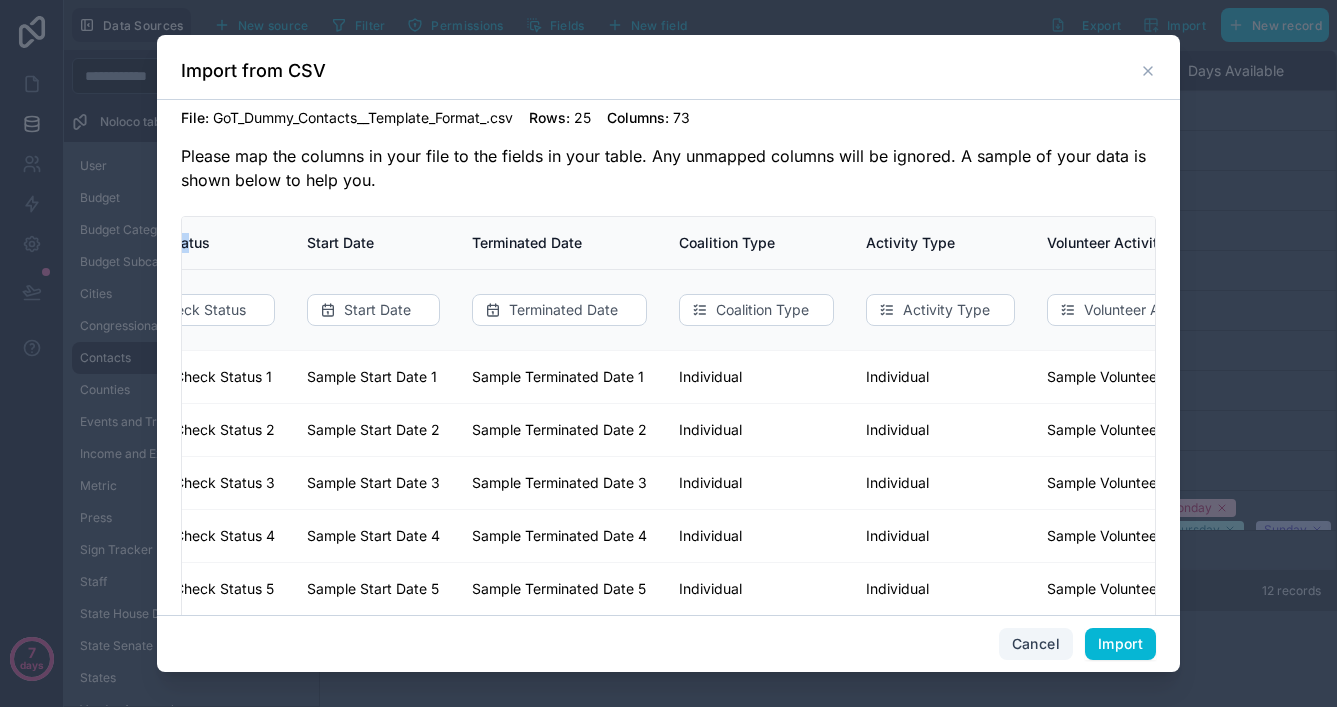 click on "Cancel" at bounding box center (1036, 644) 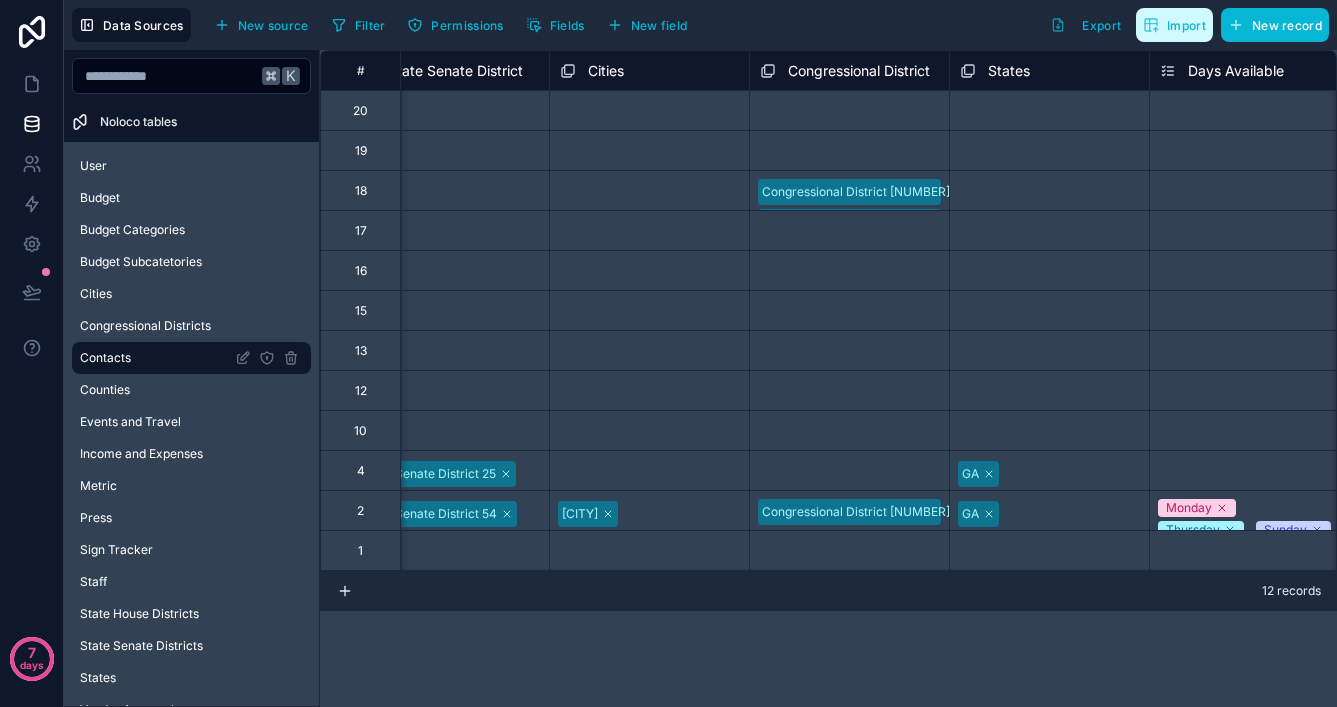 click on "Import" at bounding box center [1186, 25] 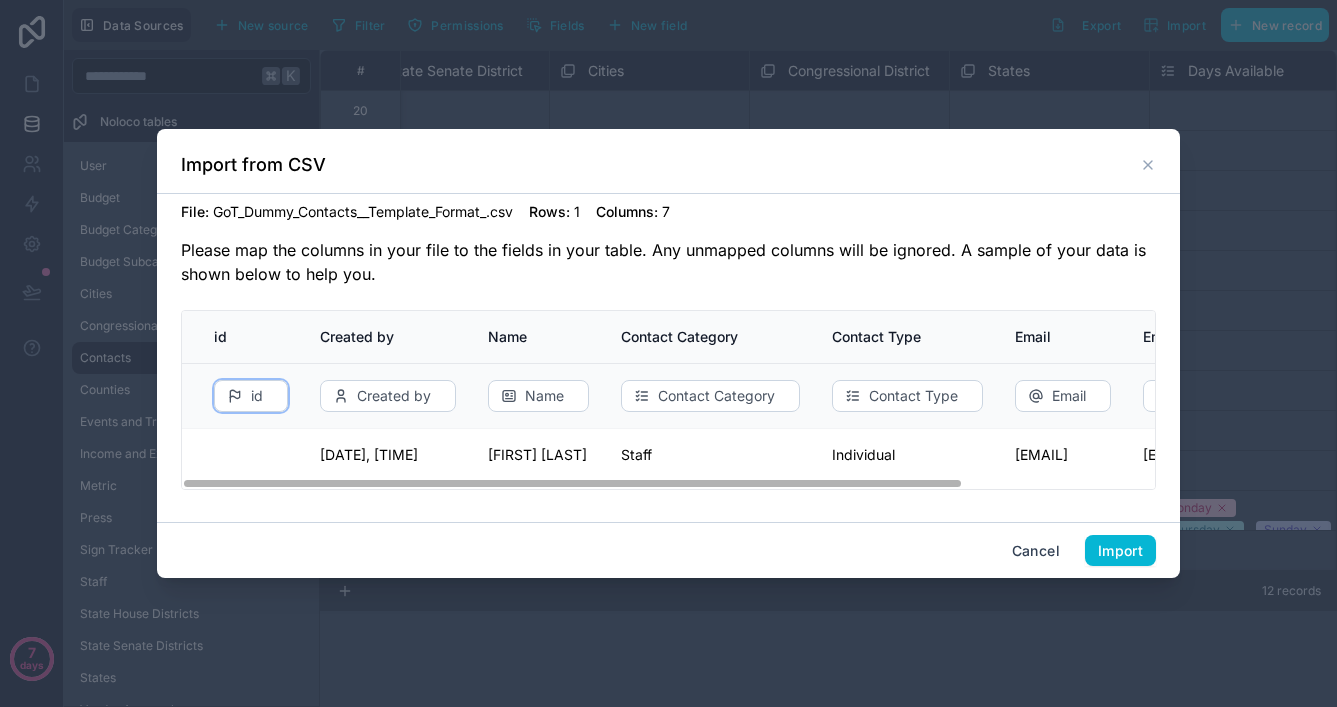 click on "id" at bounding box center [257, 396] 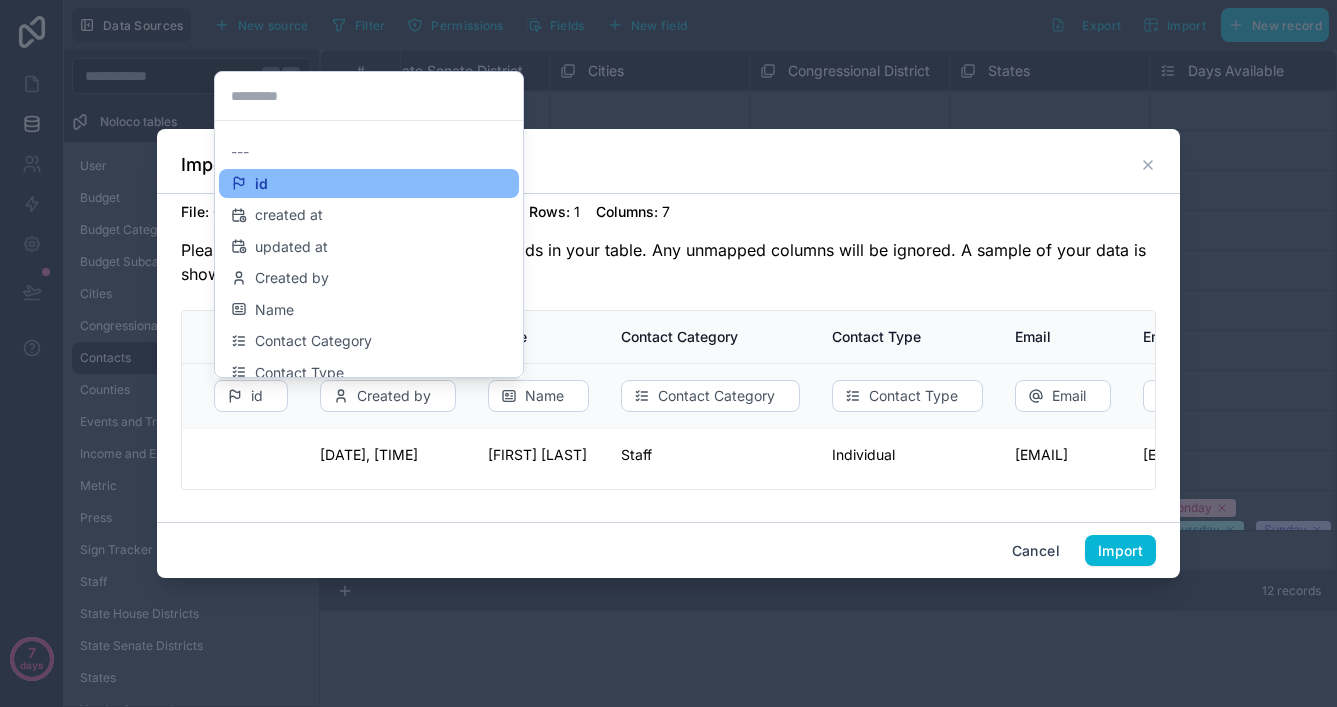 click on "---" at bounding box center [369, 152] 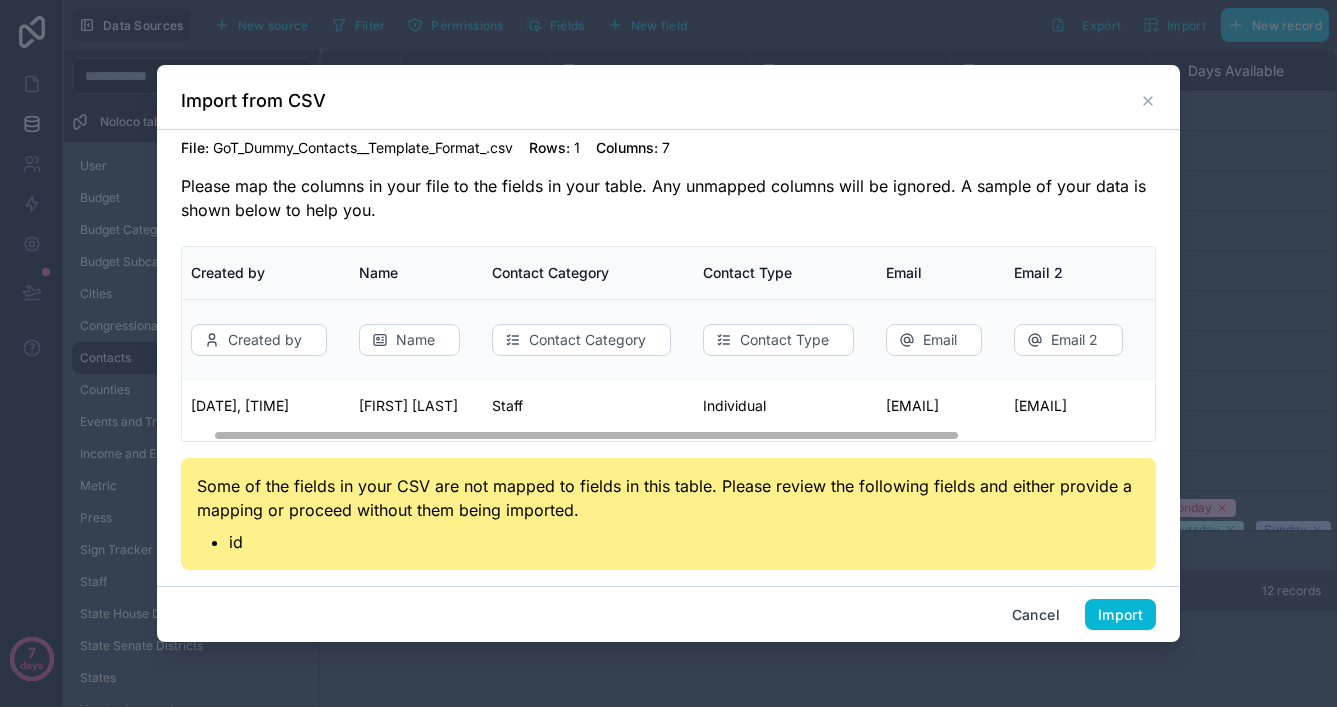 scroll, scrollTop: 0, scrollLeft: 0, axis: both 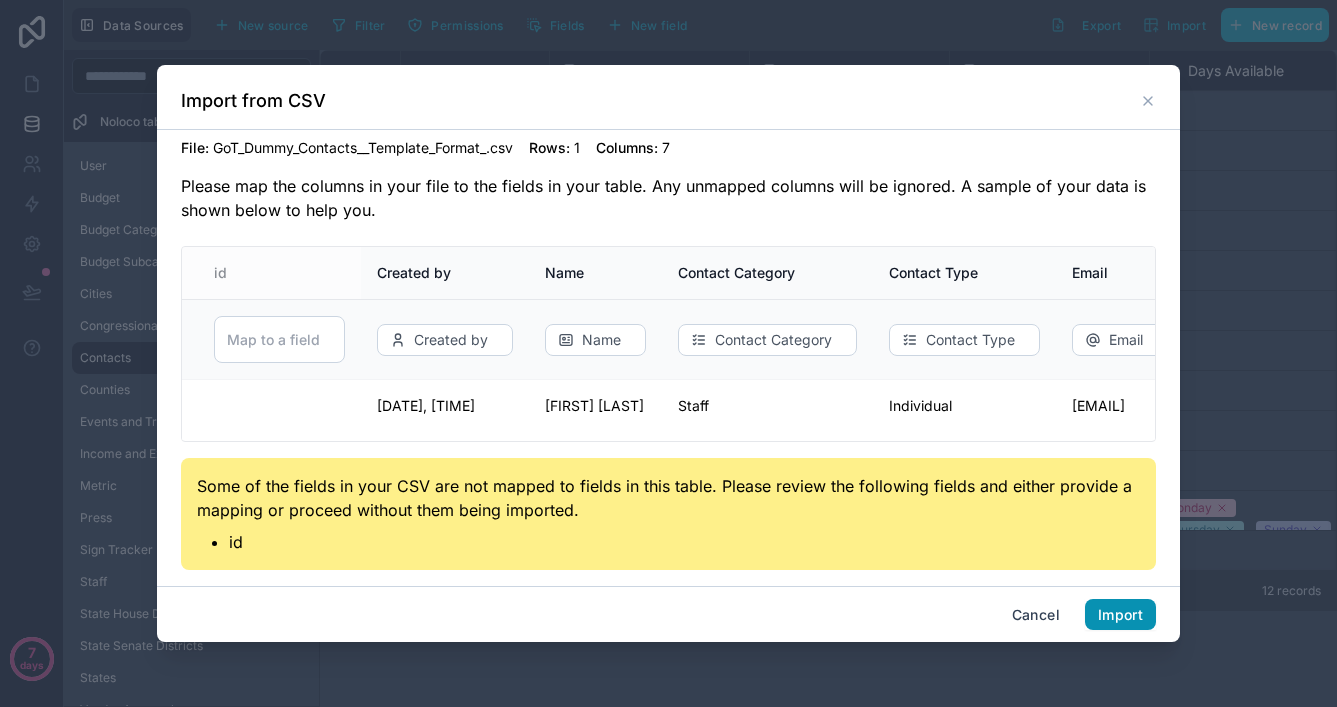 click on "Import" at bounding box center (1120, 615) 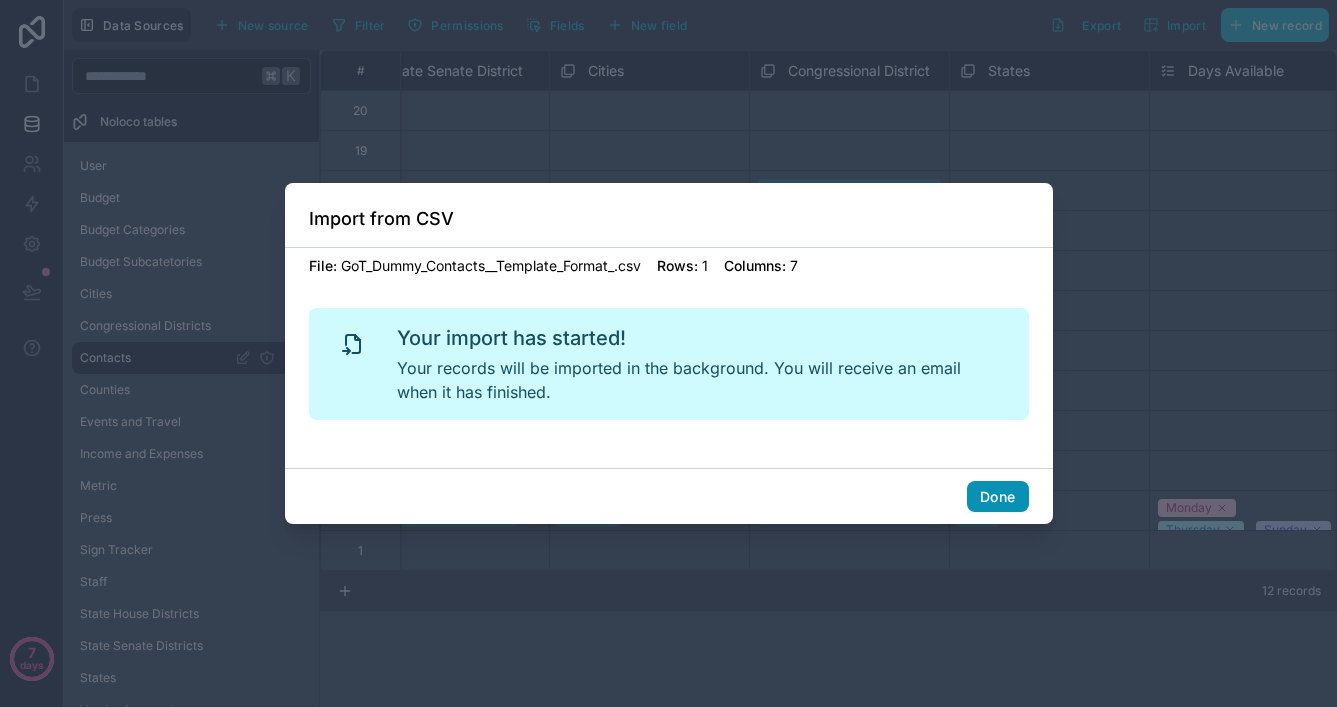click on "Done" at bounding box center (997, 497) 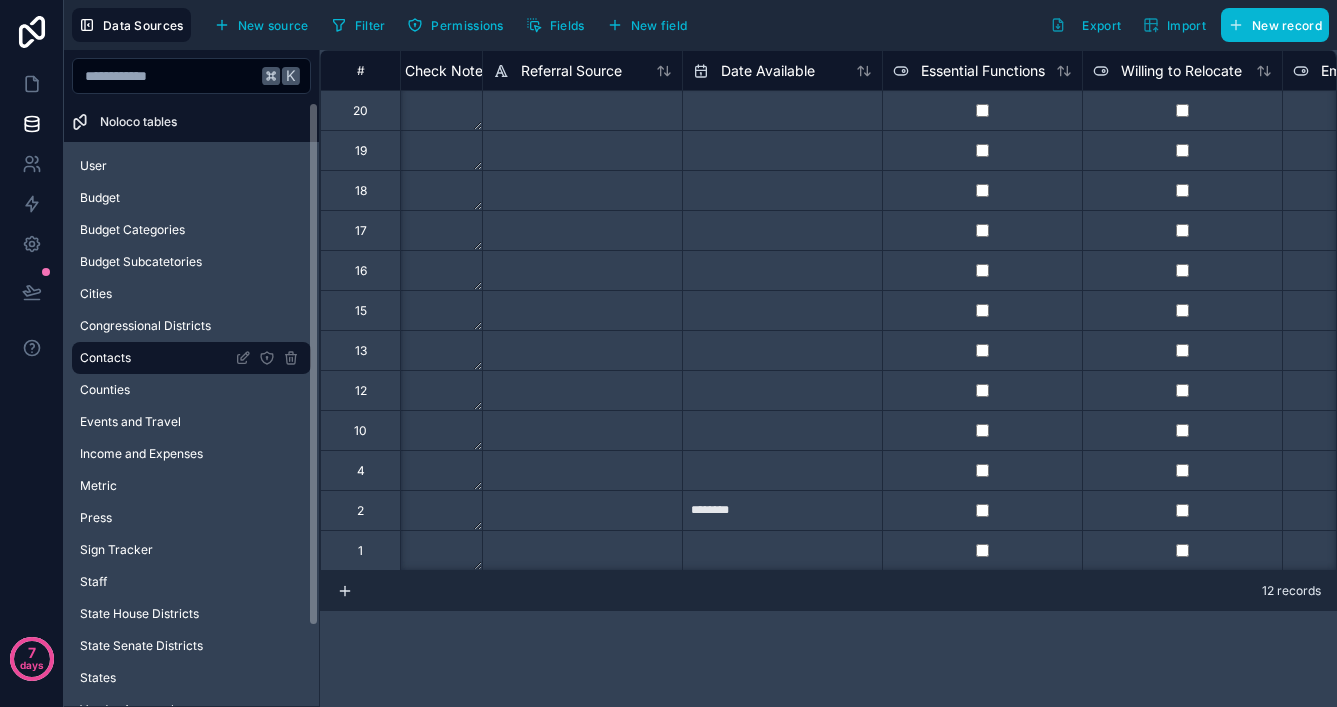 scroll, scrollTop: 0, scrollLeft: 8462, axis: horizontal 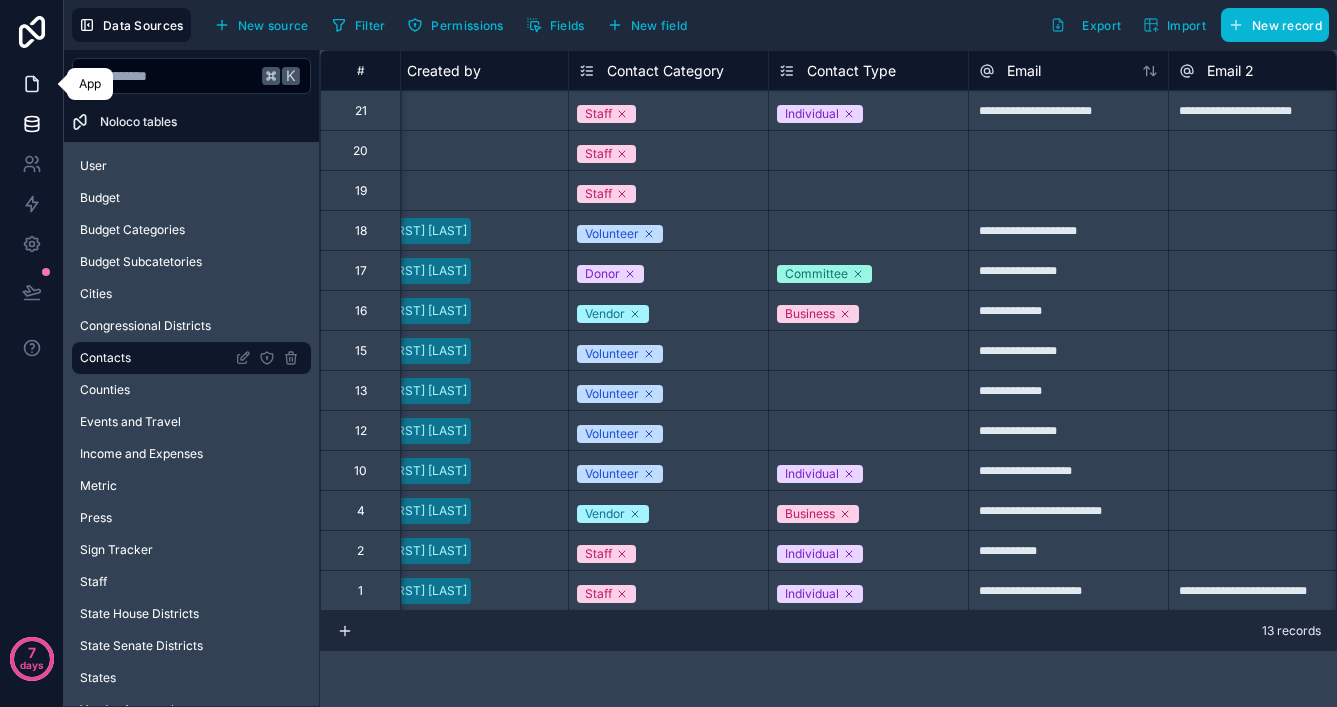 click 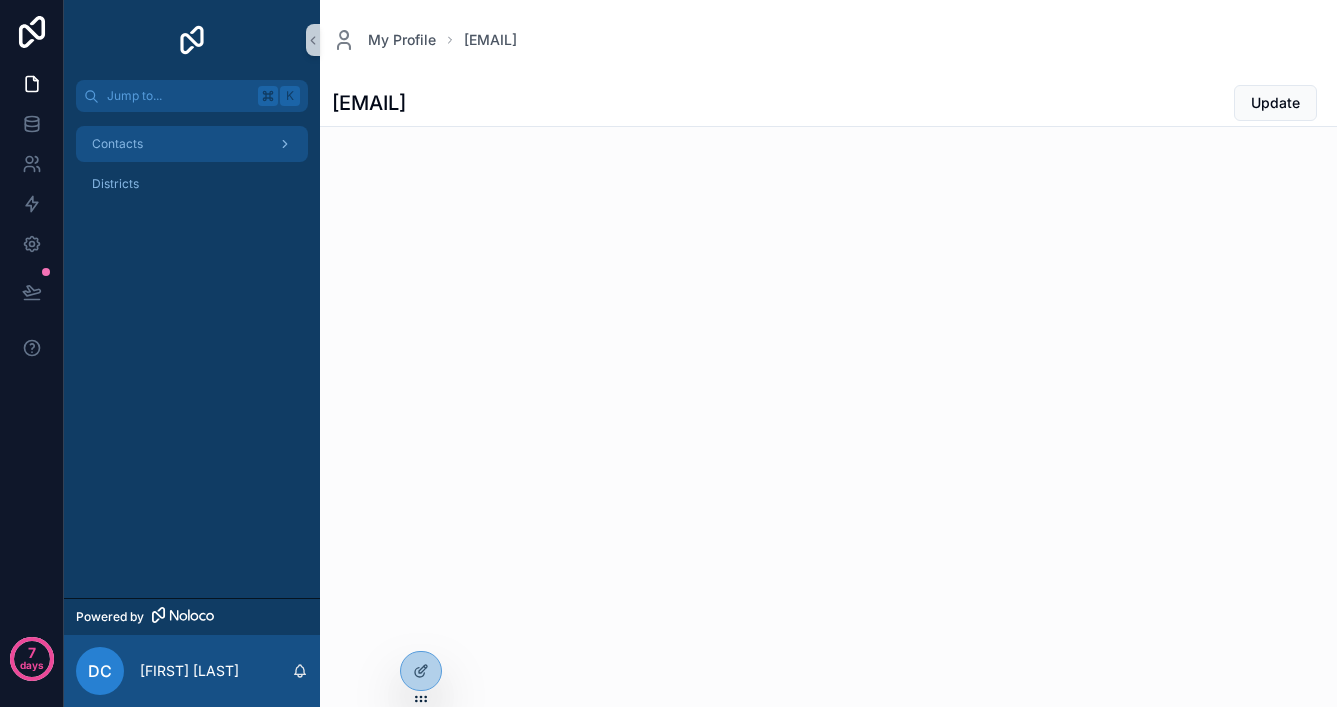 click on "Contacts" at bounding box center [117, 144] 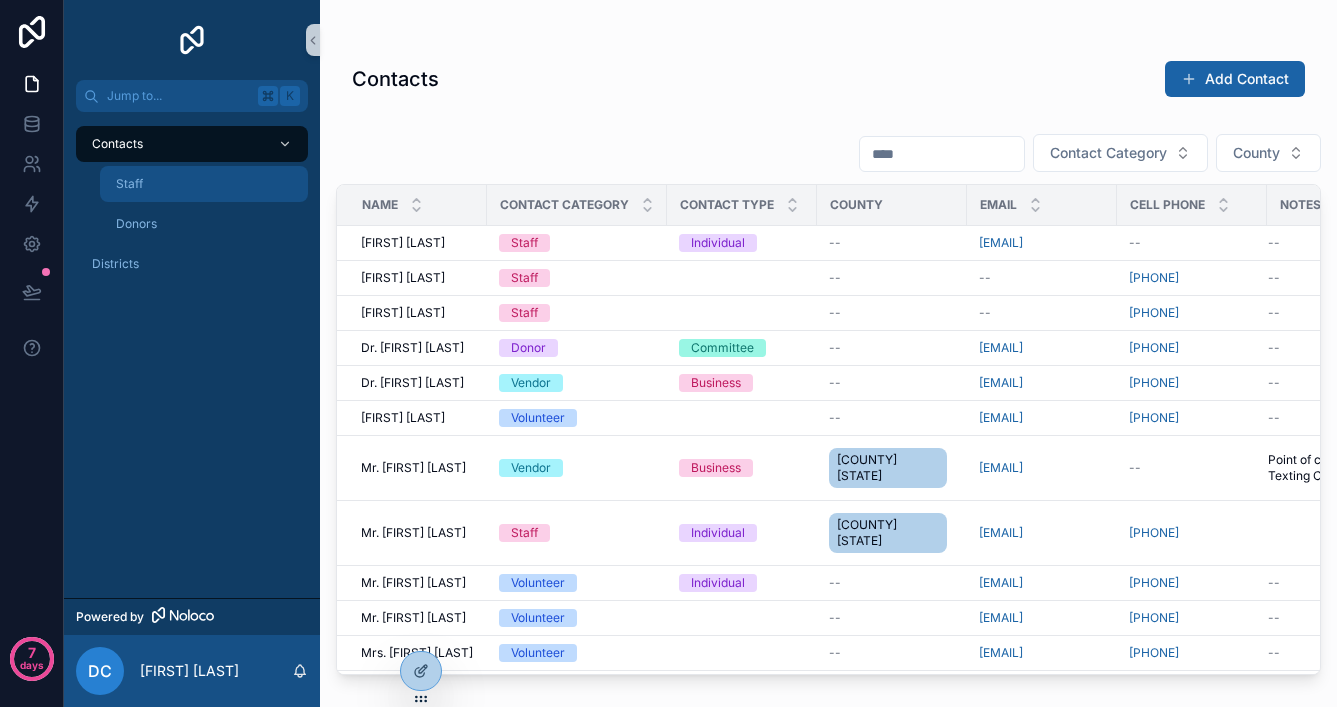 click on "Staff" at bounding box center (204, 184) 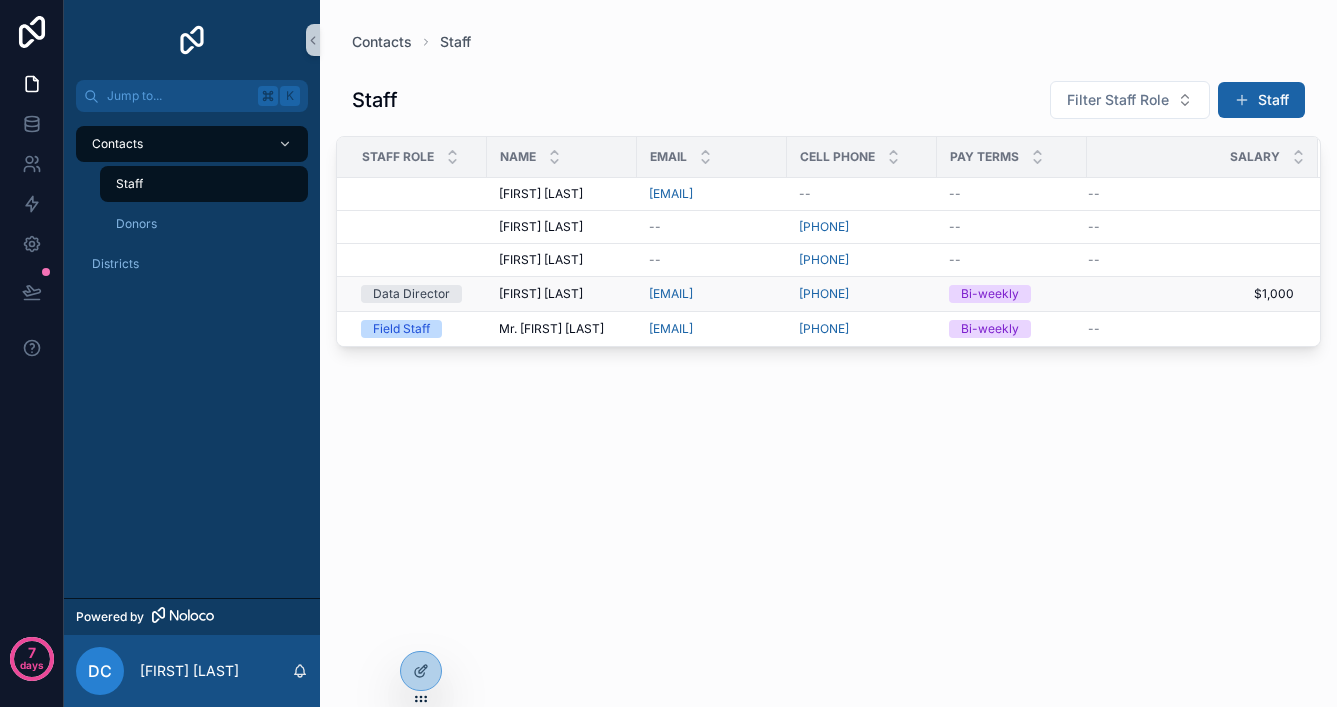 click on "Joe Jones Joe Jones" at bounding box center [562, 294] 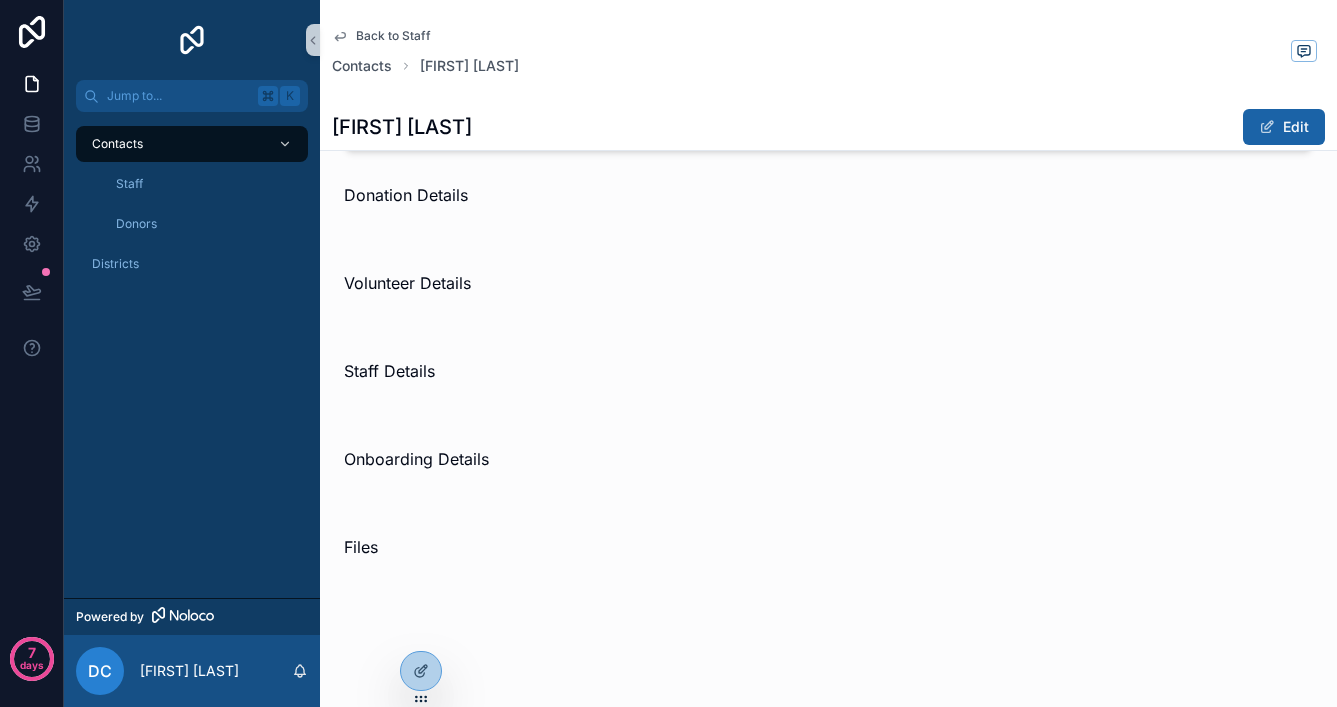 scroll, scrollTop: 0, scrollLeft: 0, axis: both 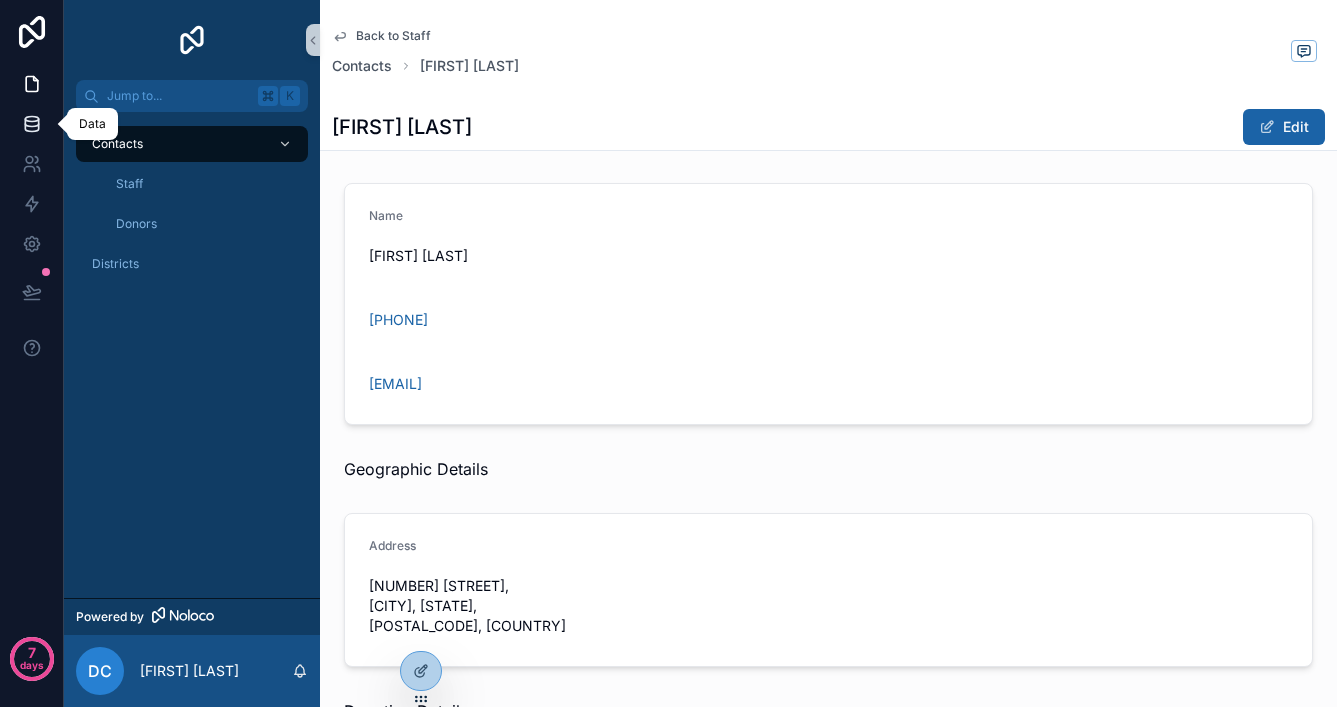 click 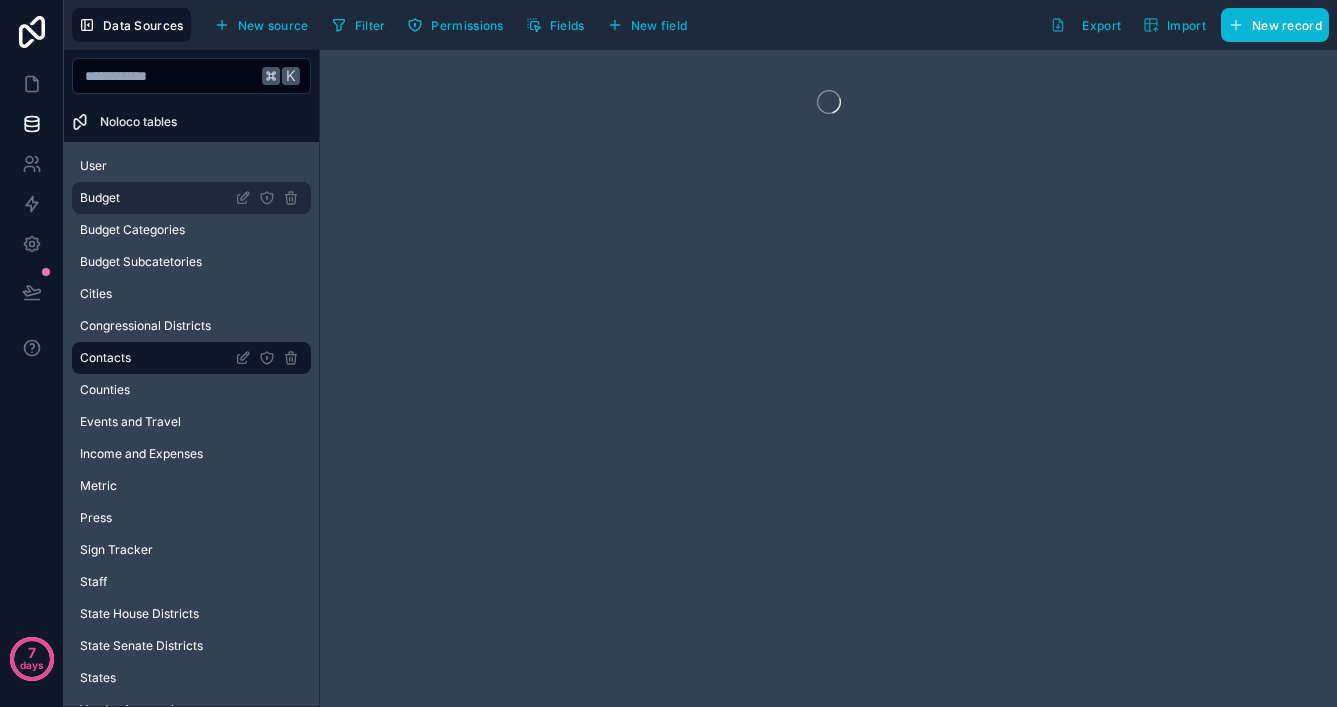 click on "Budget" at bounding box center [191, 198] 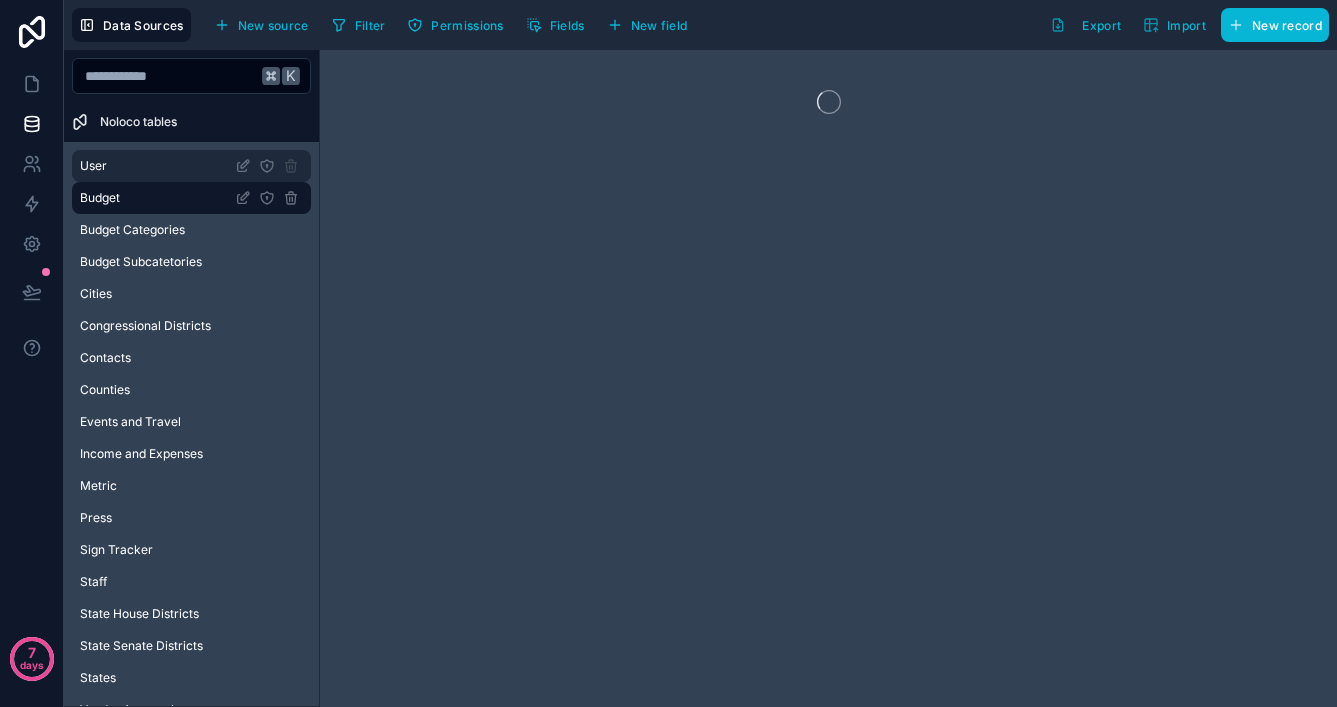 click on "User" at bounding box center [191, 166] 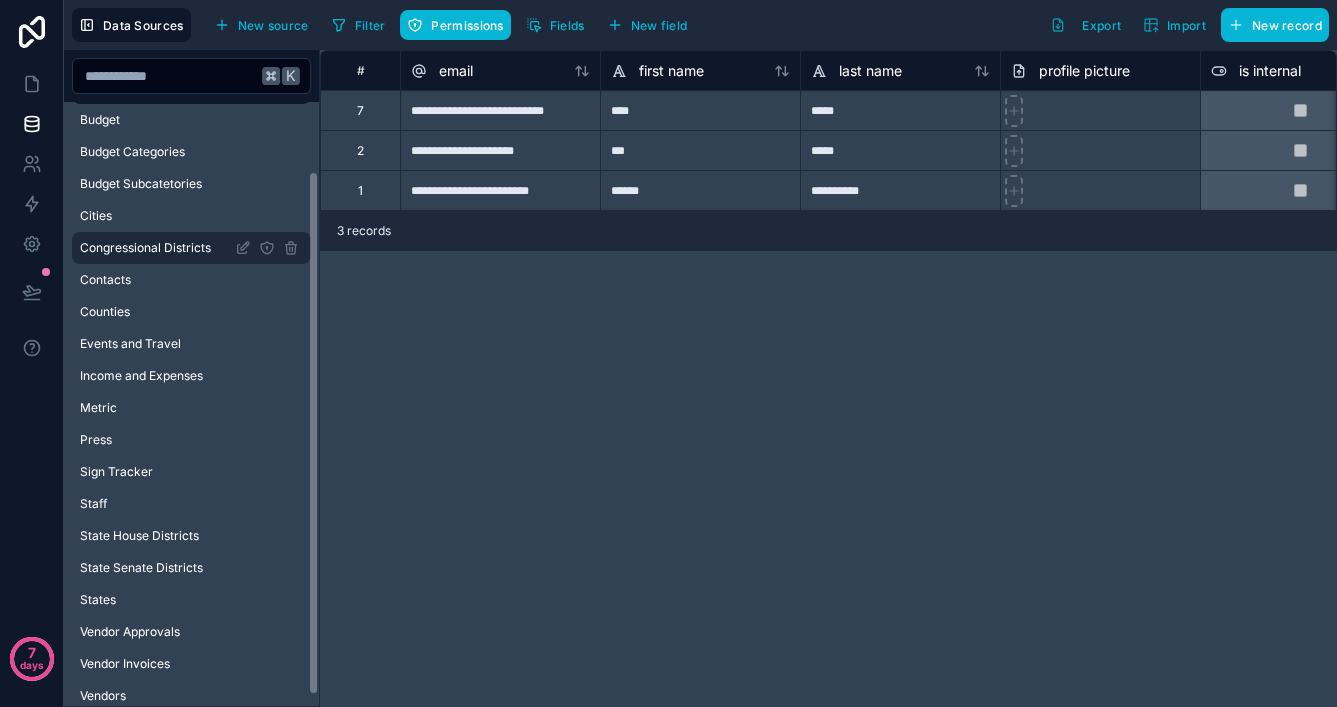scroll, scrollTop: 80, scrollLeft: 0, axis: vertical 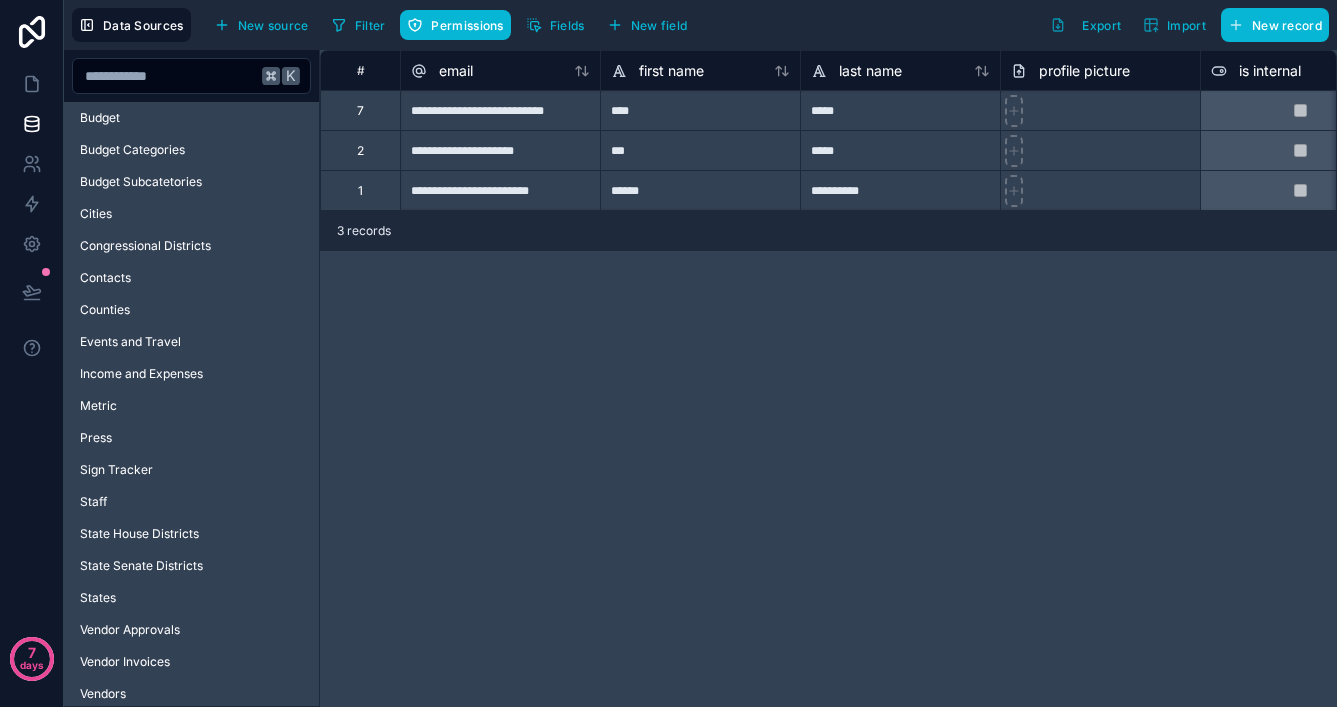 click on "**********" at bounding box center (828, 378) 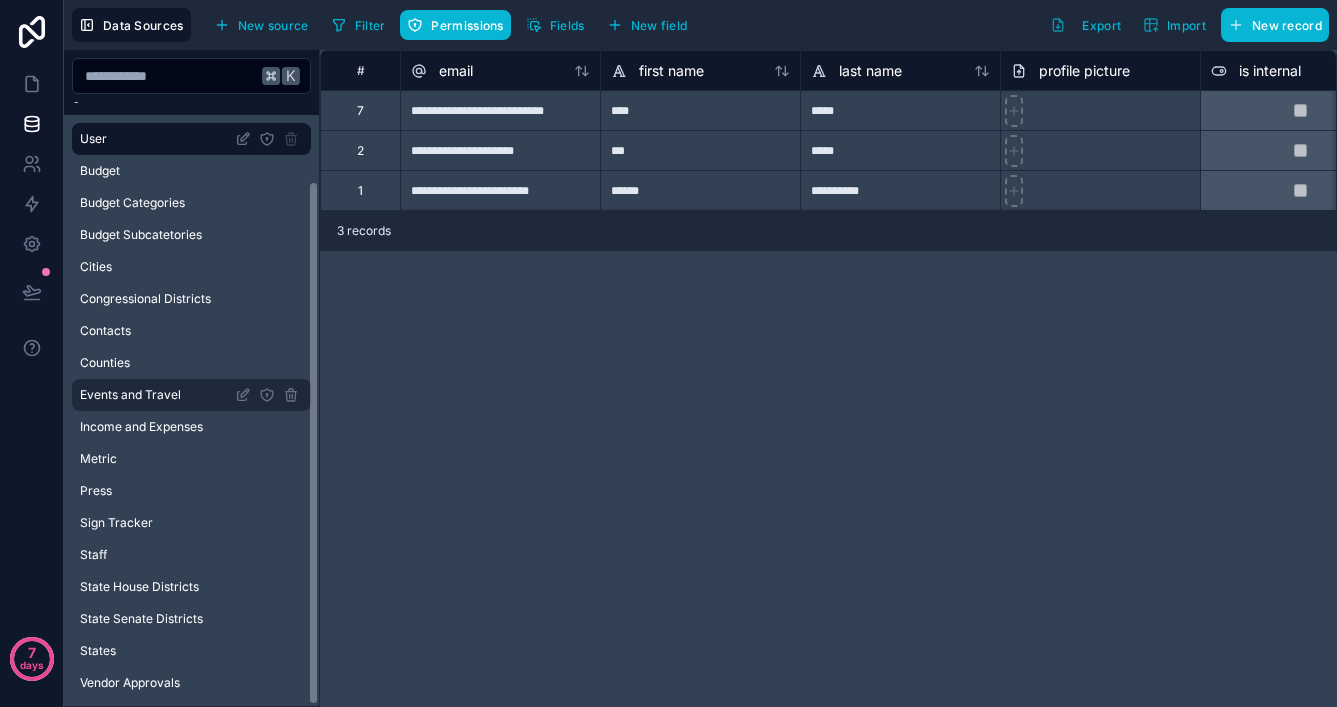 scroll, scrollTop: 0, scrollLeft: 0, axis: both 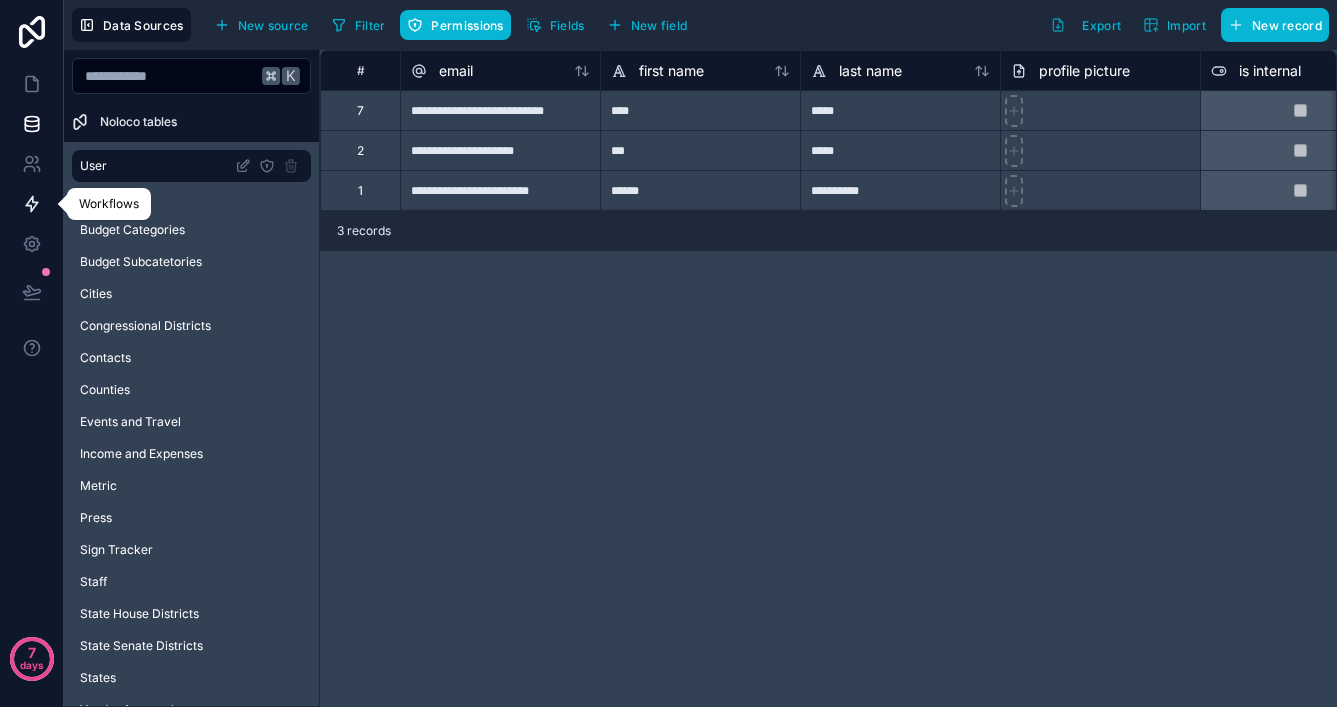 click 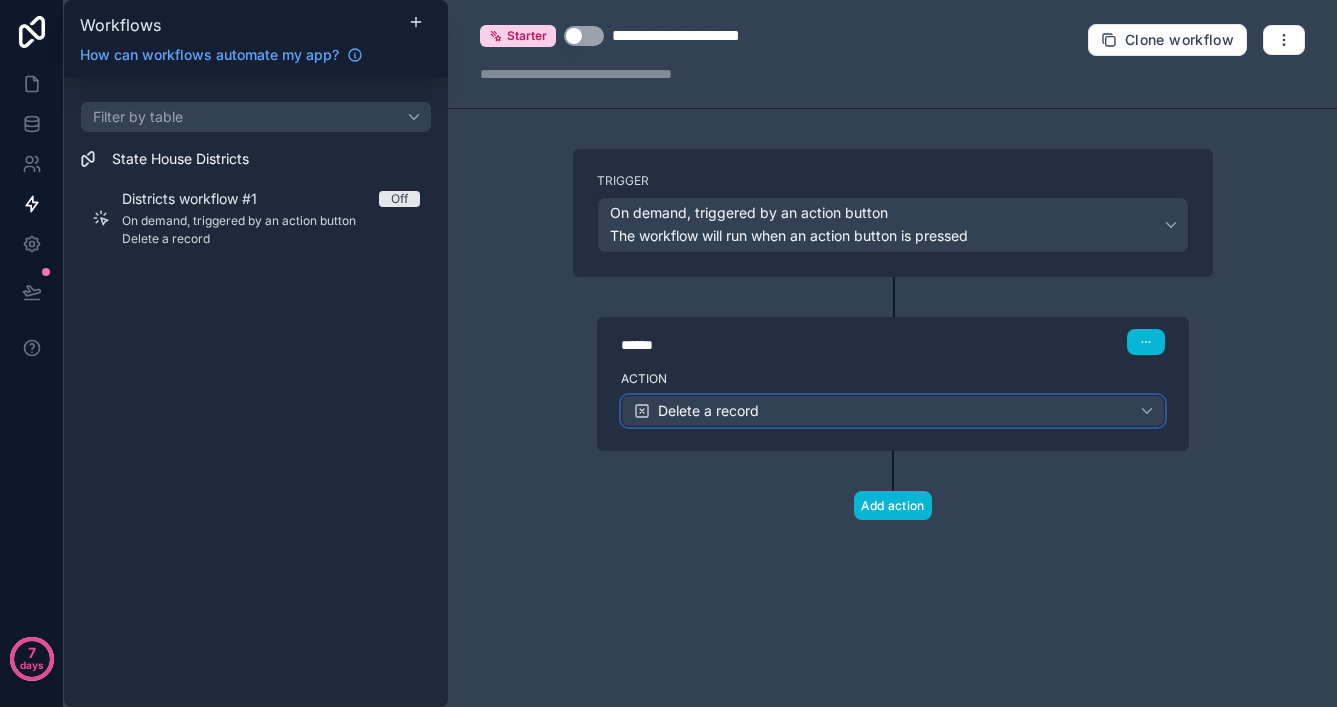 click on "Delete a record" at bounding box center (893, 411) 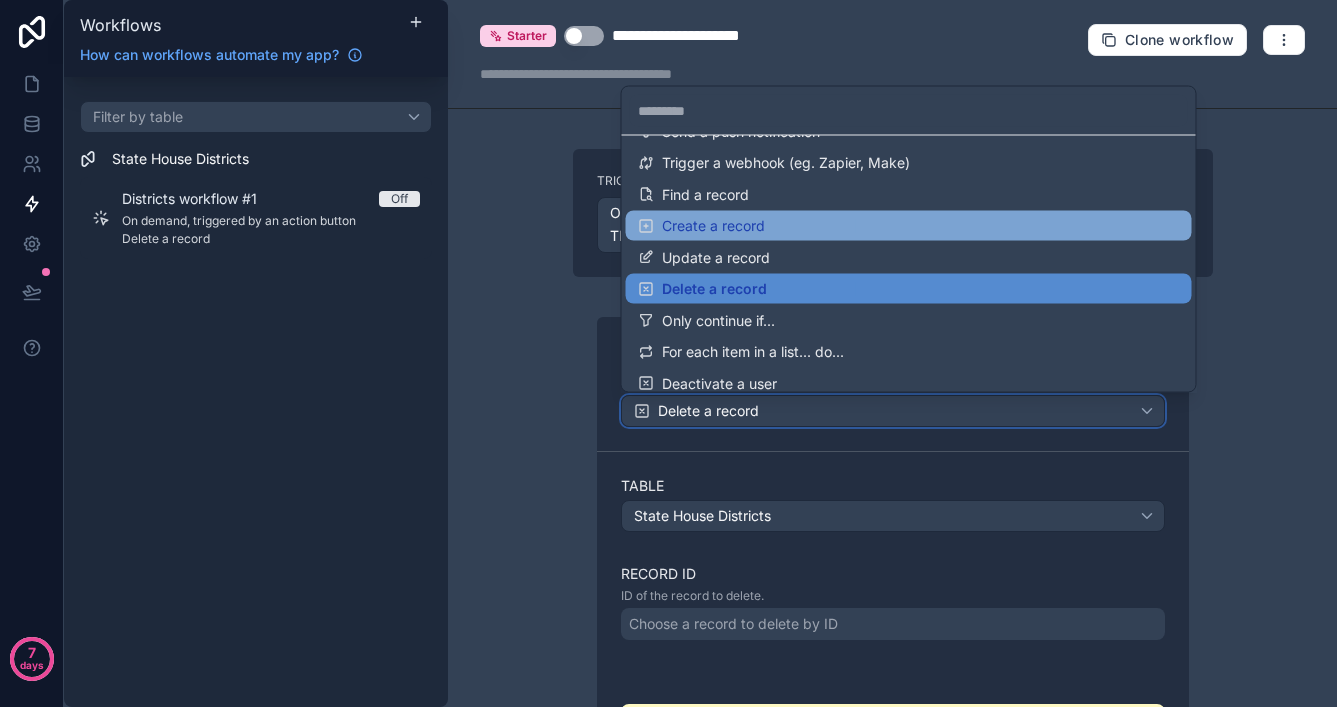 scroll, scrollTop: 68, scrollLeft: 0, axis: vertical 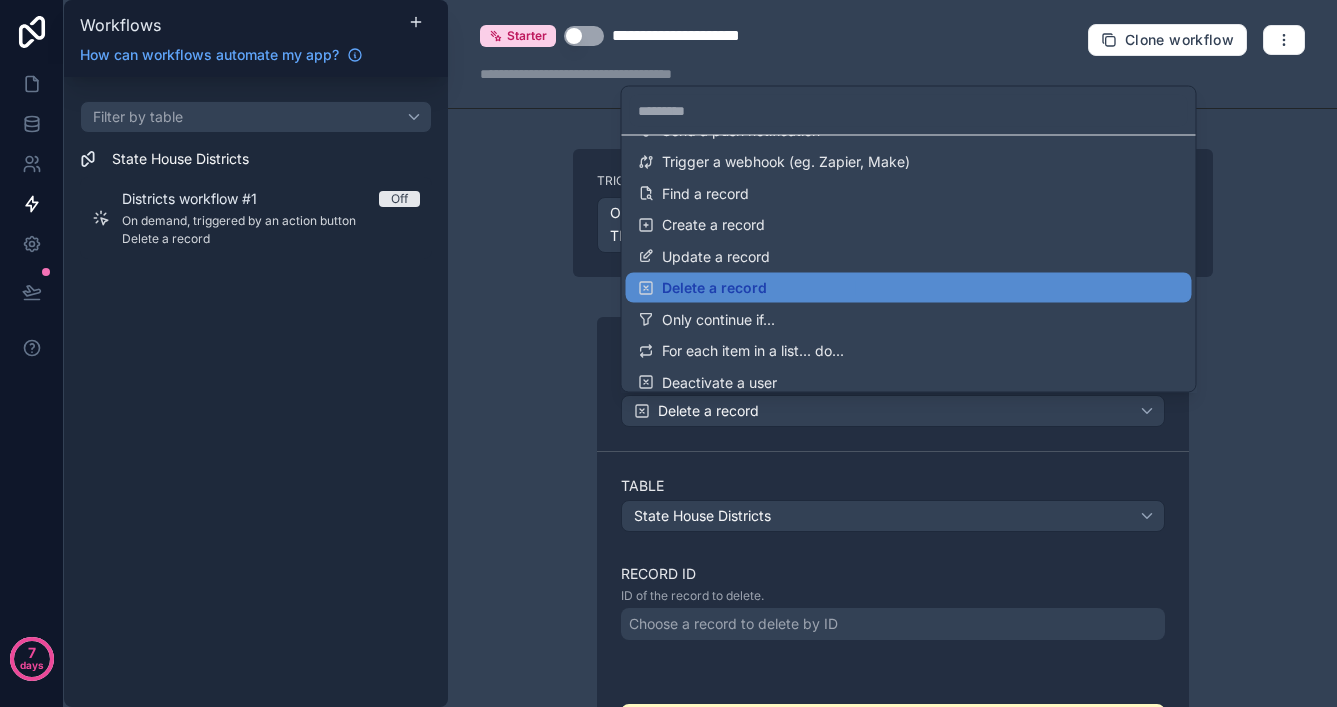 click at bounding box center [668, 353] 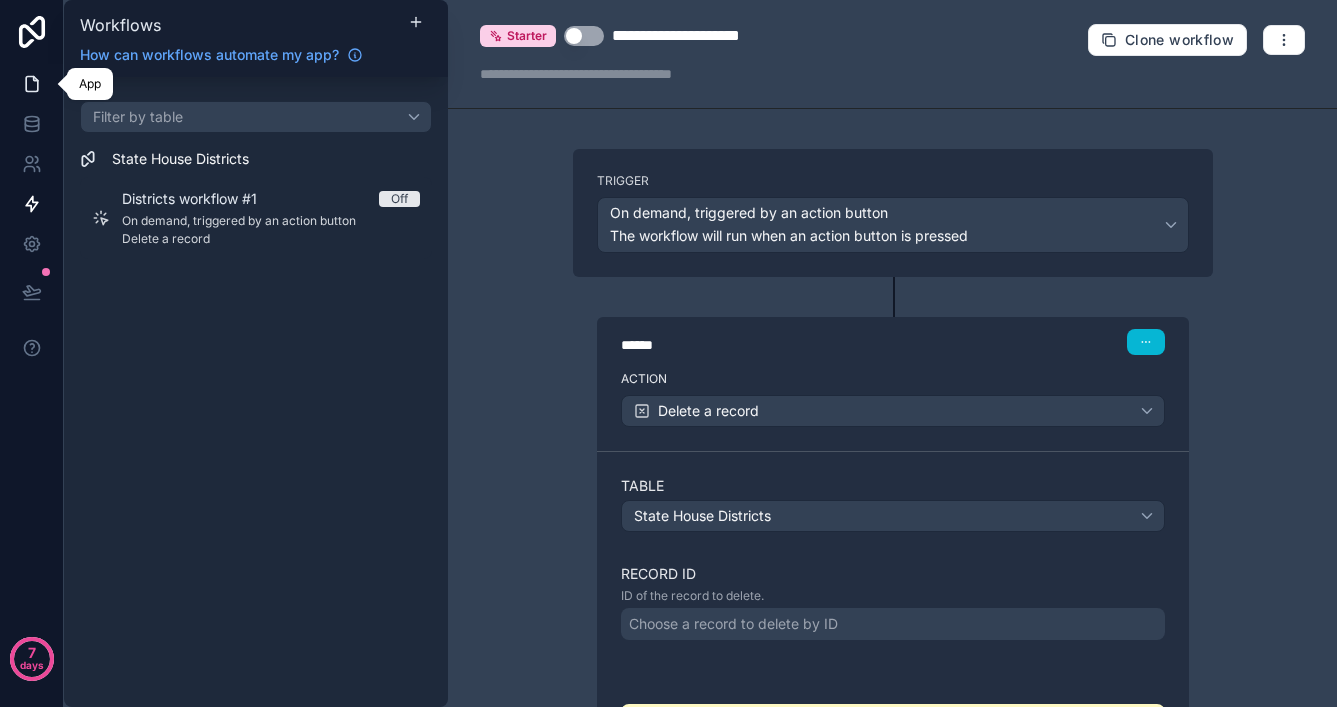 click at bounding box center [31, 84] 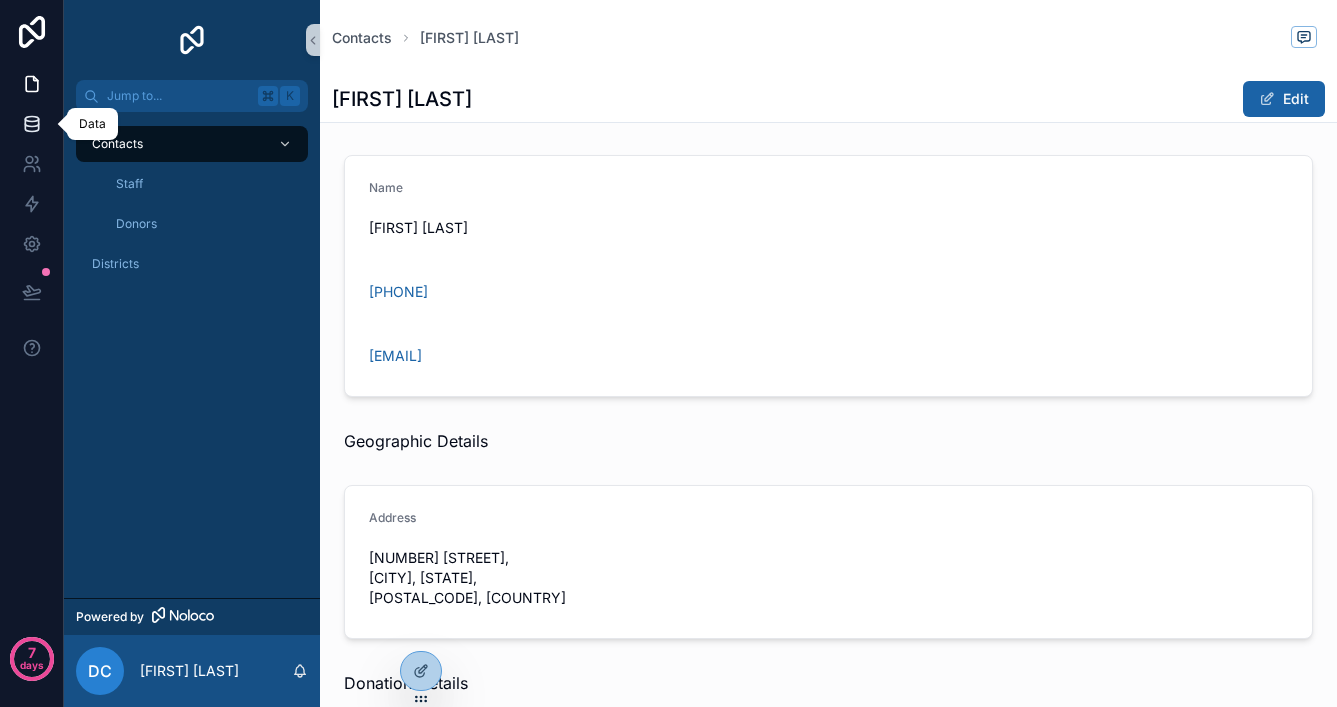 drag, startPoint x: 33, startPoint y: 119, endPoint x: 54, endPoint y: 126, distance: 22.135944 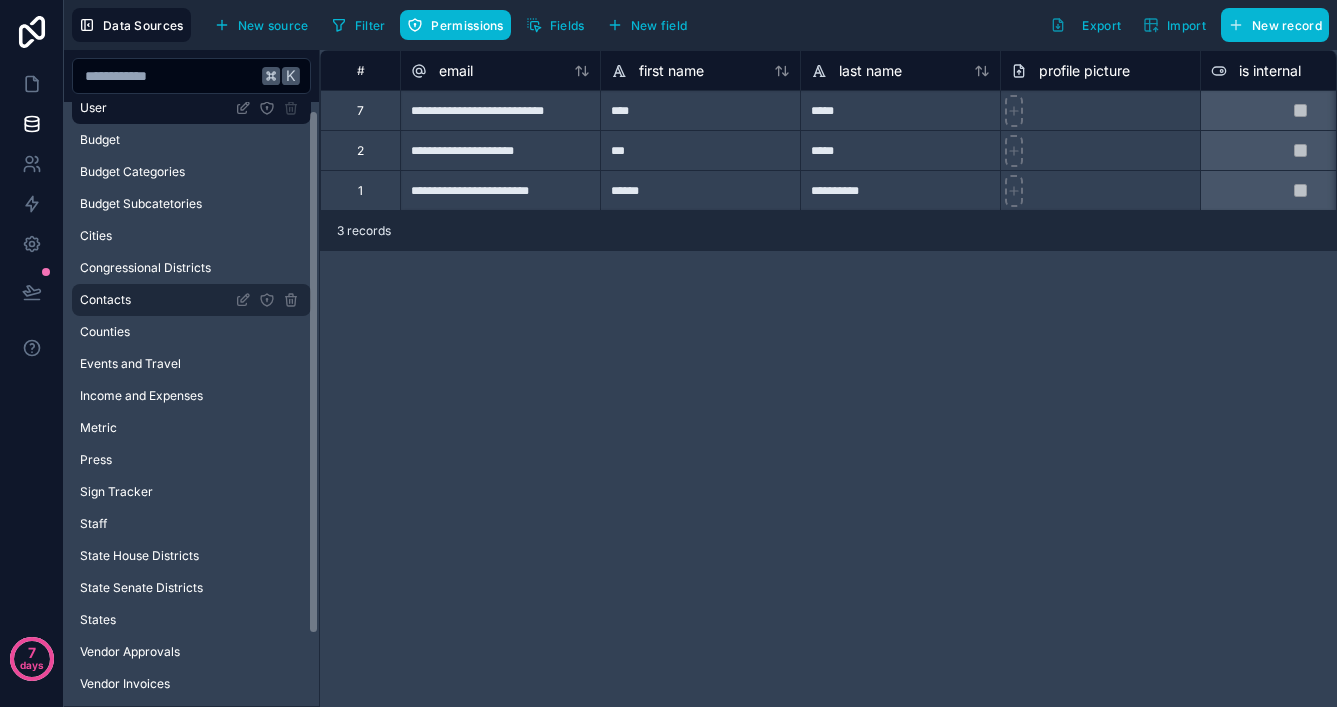 scroll, scrollTop: 0, scrollLeft: 0, axis: both 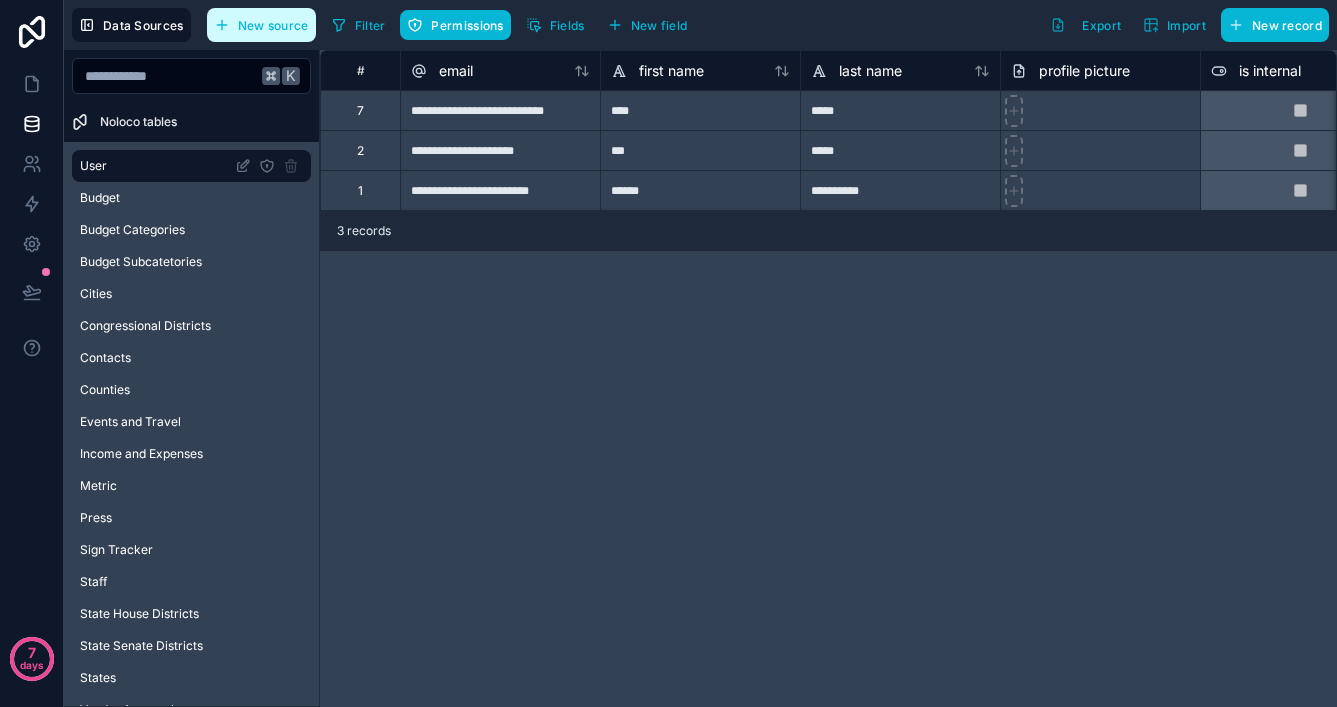 click on "New source" at bounding box center (273, 25) 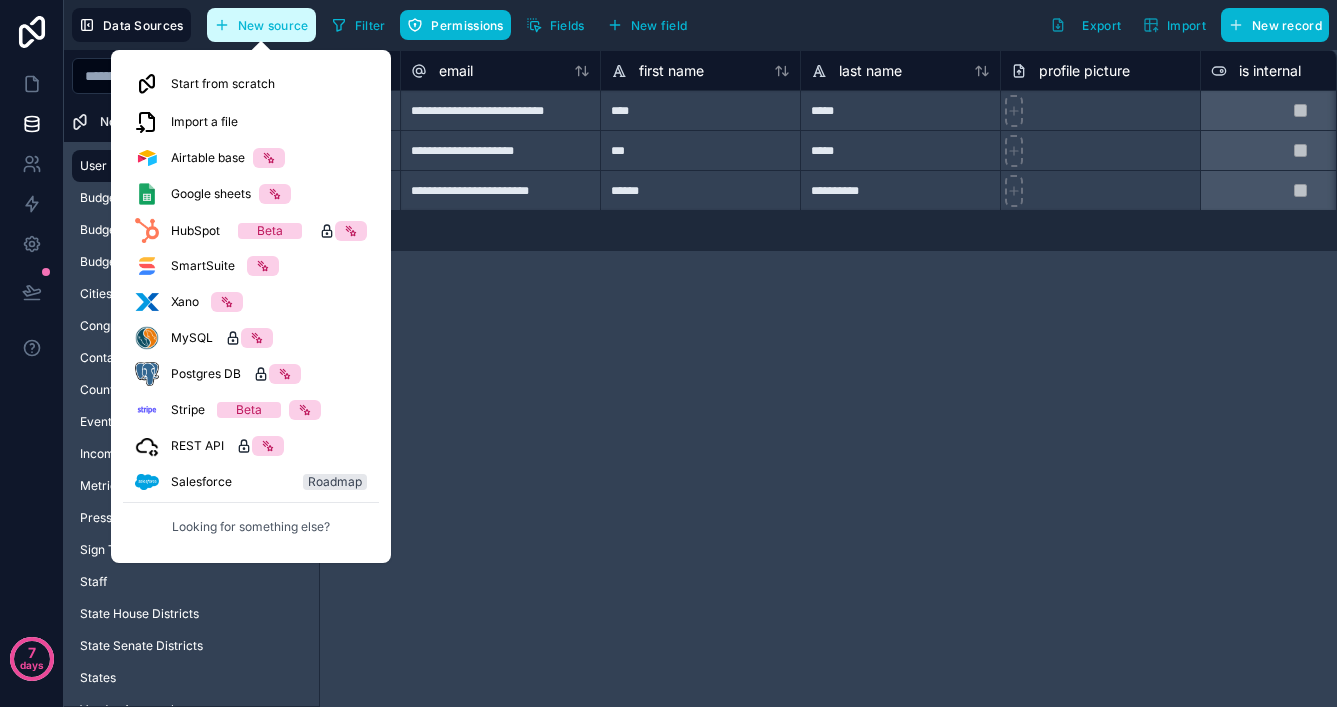 click on "New source" at bounding box center (273, 25) 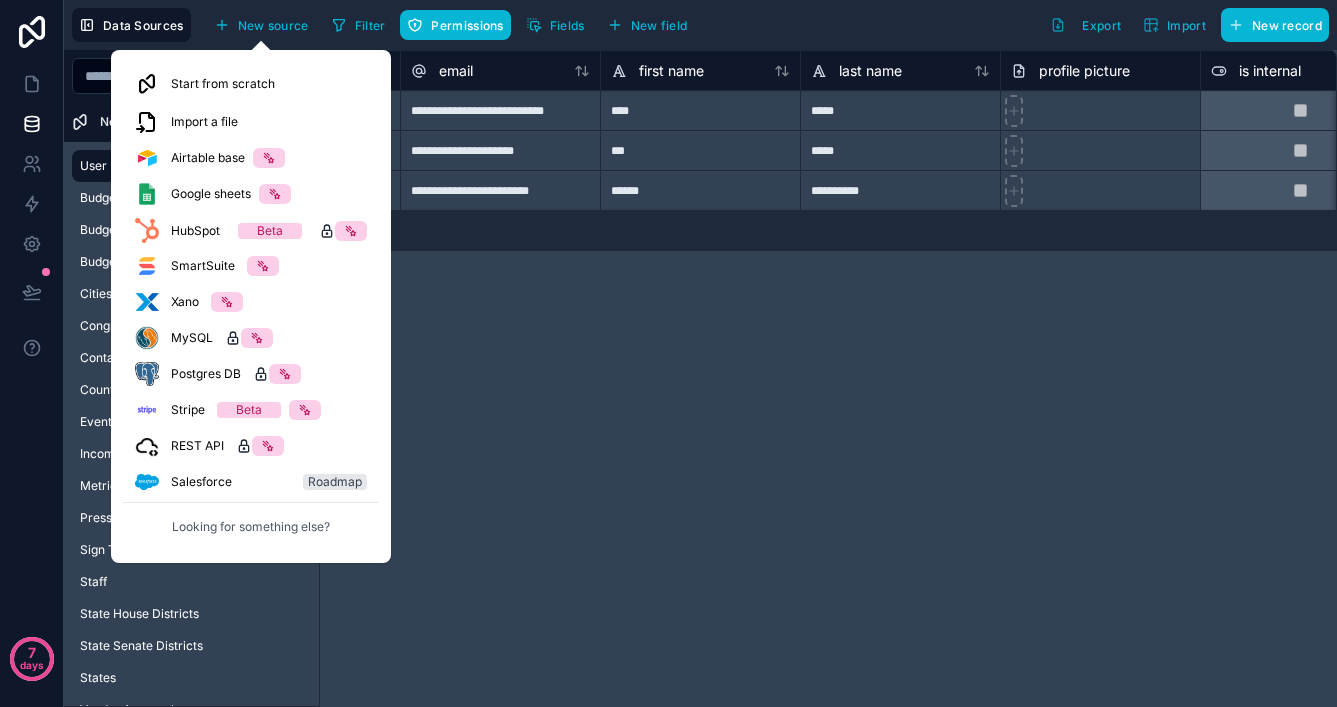 click on "**********" at bounding box center (828, 378) 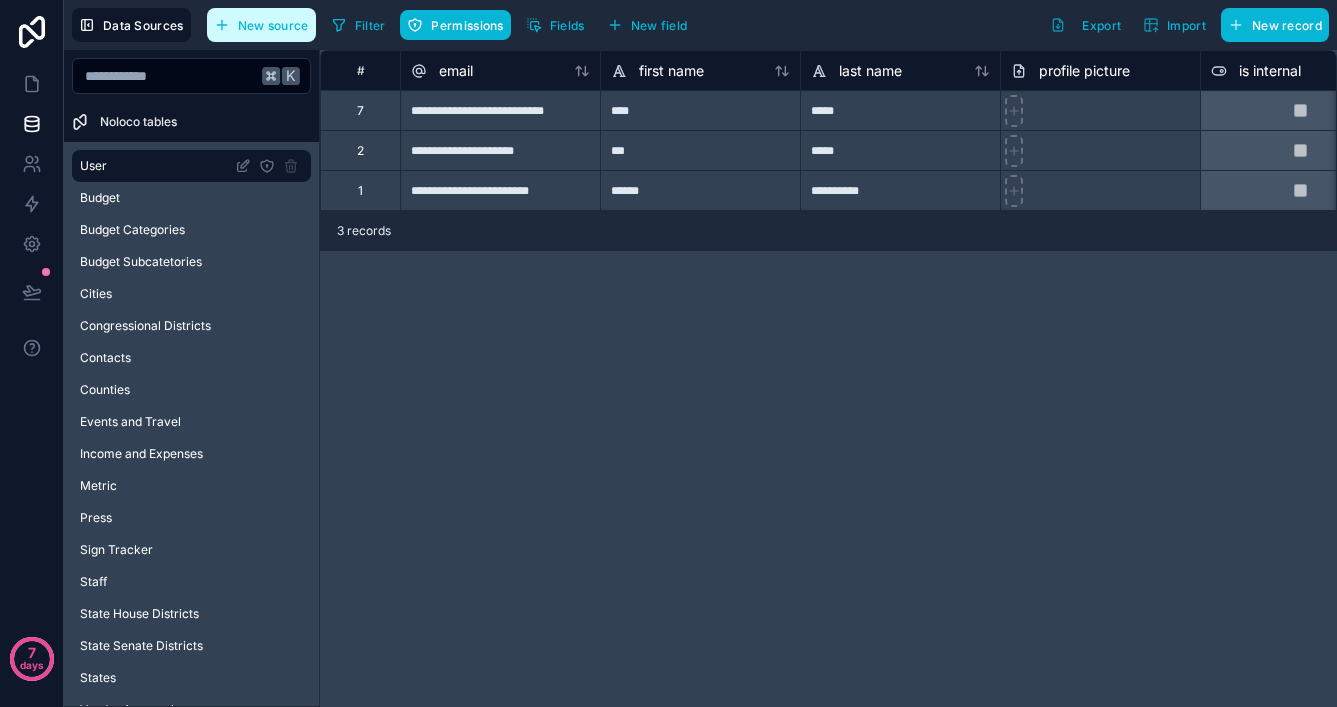 click on "New source" at bounding box center (273, 25) 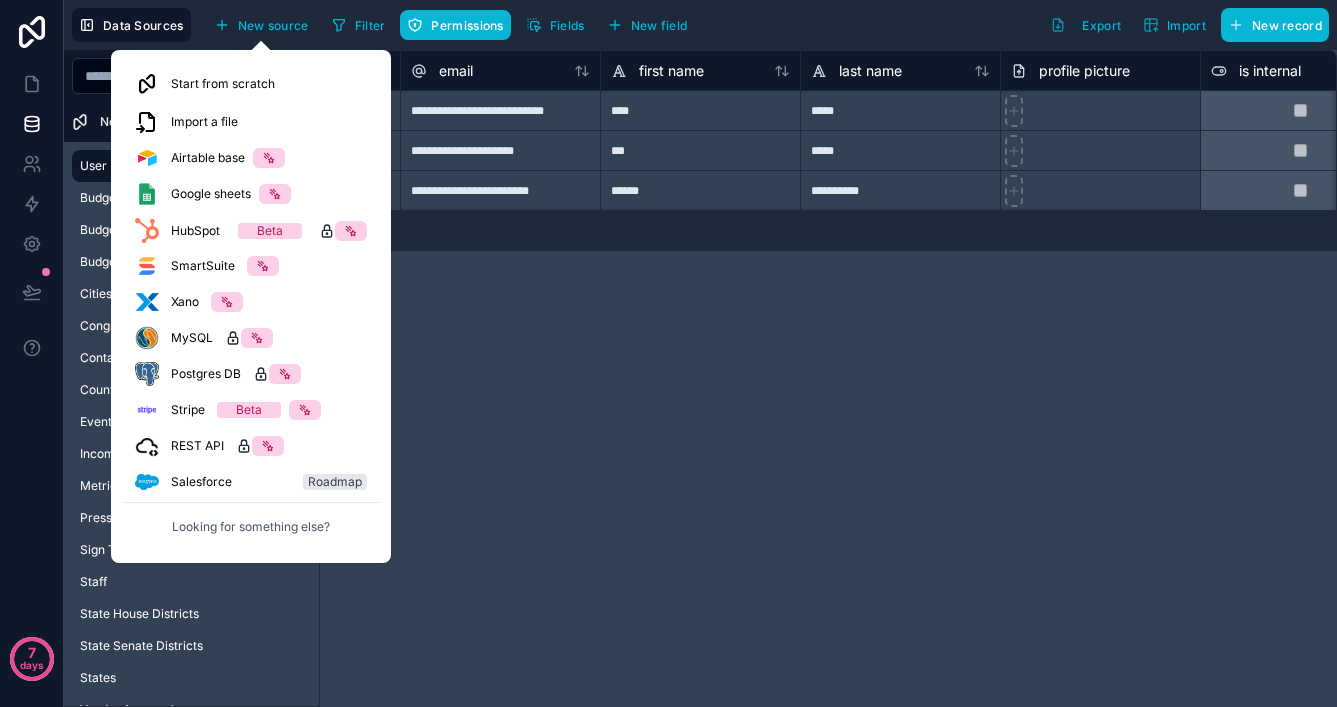 click on "**********" at bounding box center [828, 378] 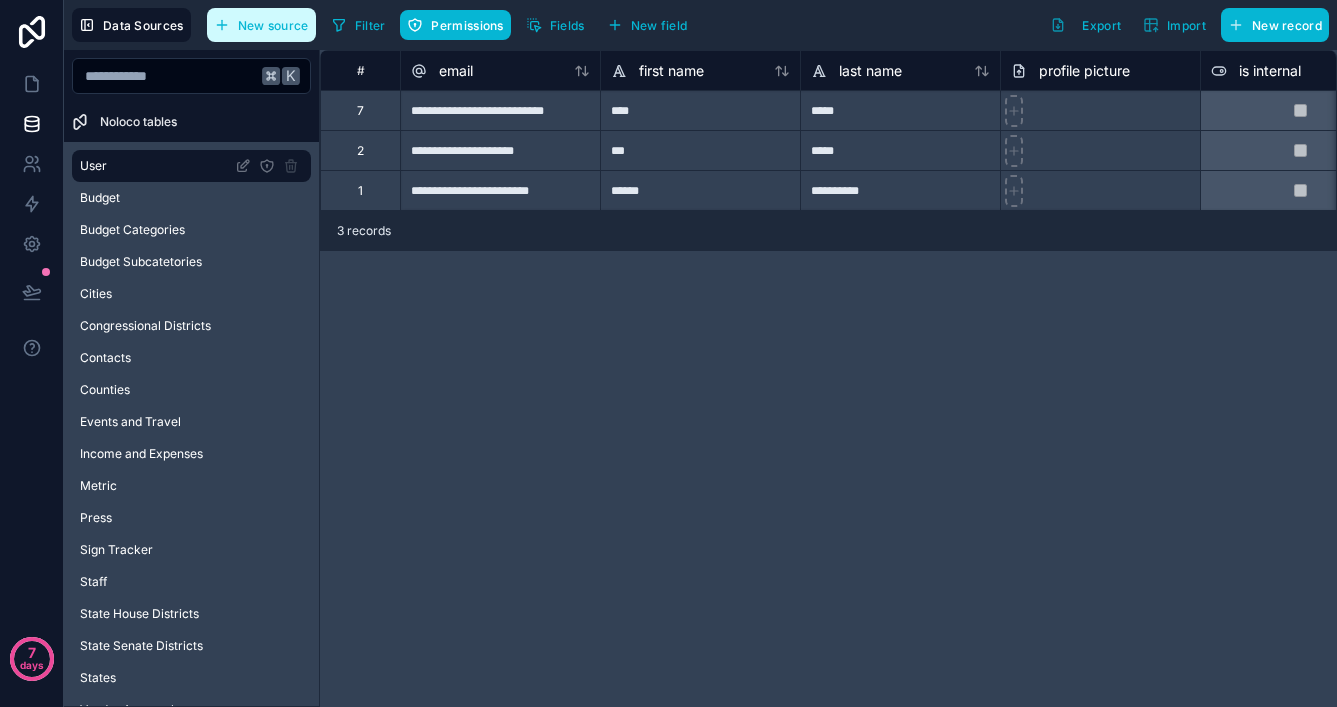 click on "New source" at bounding box center (261, 25) 